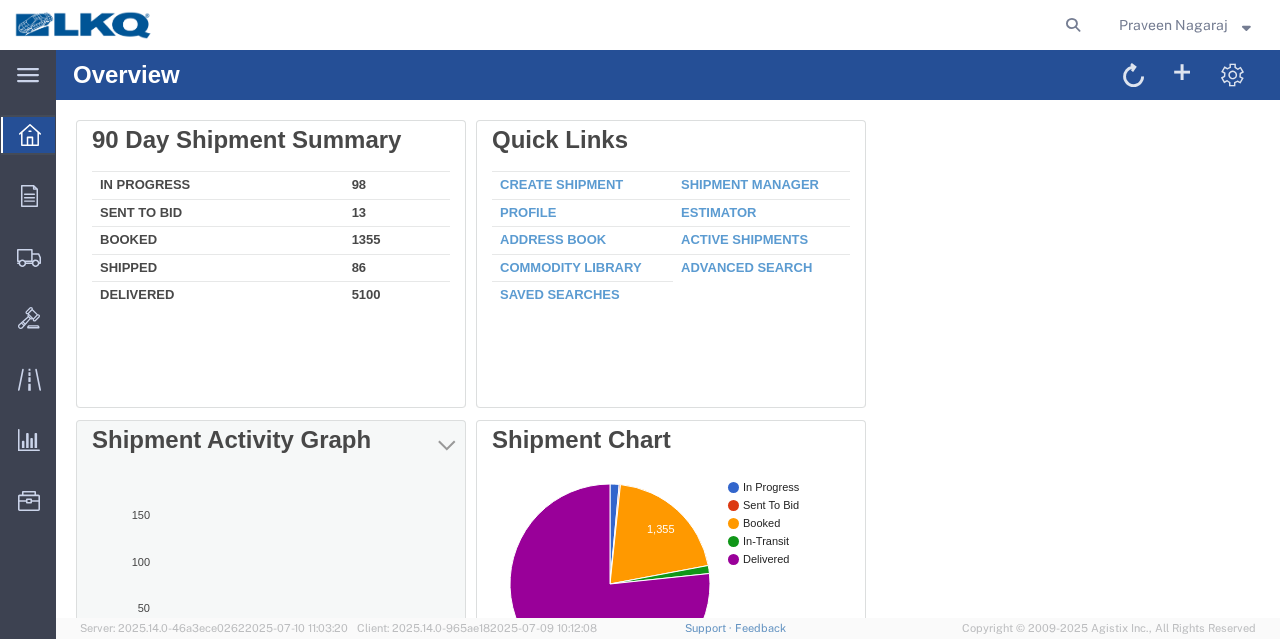 scroll, scrollTop: 0, scrollLeft: 0, axis: both 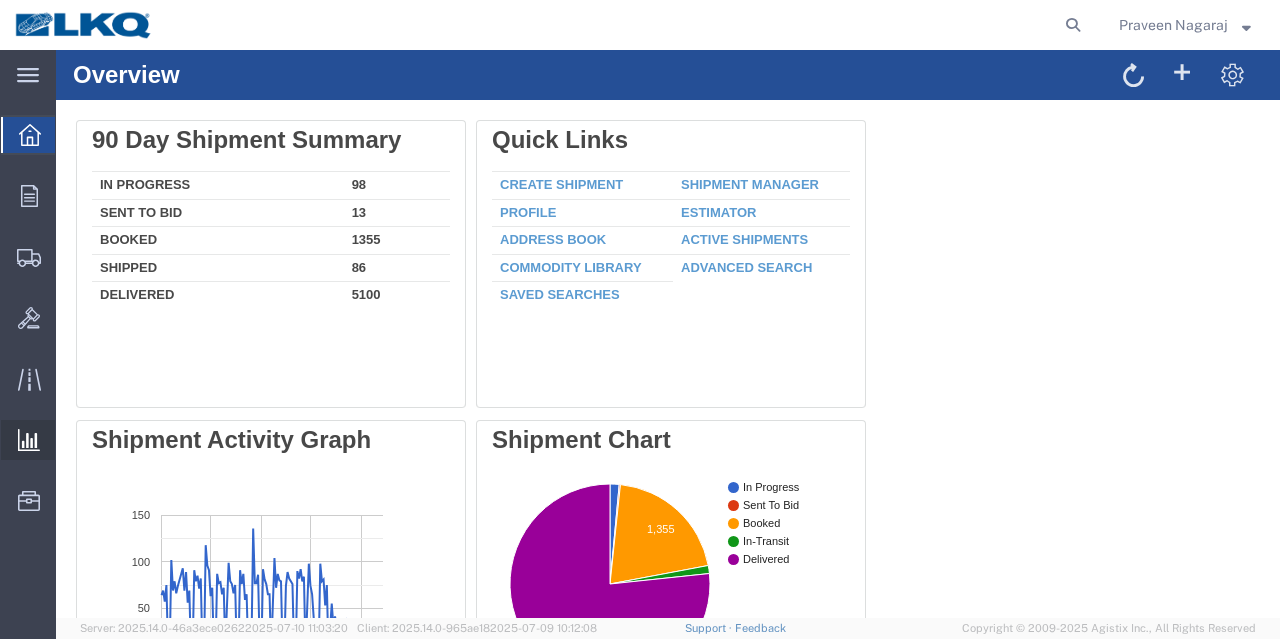 click on "Ad Hoc Reports" 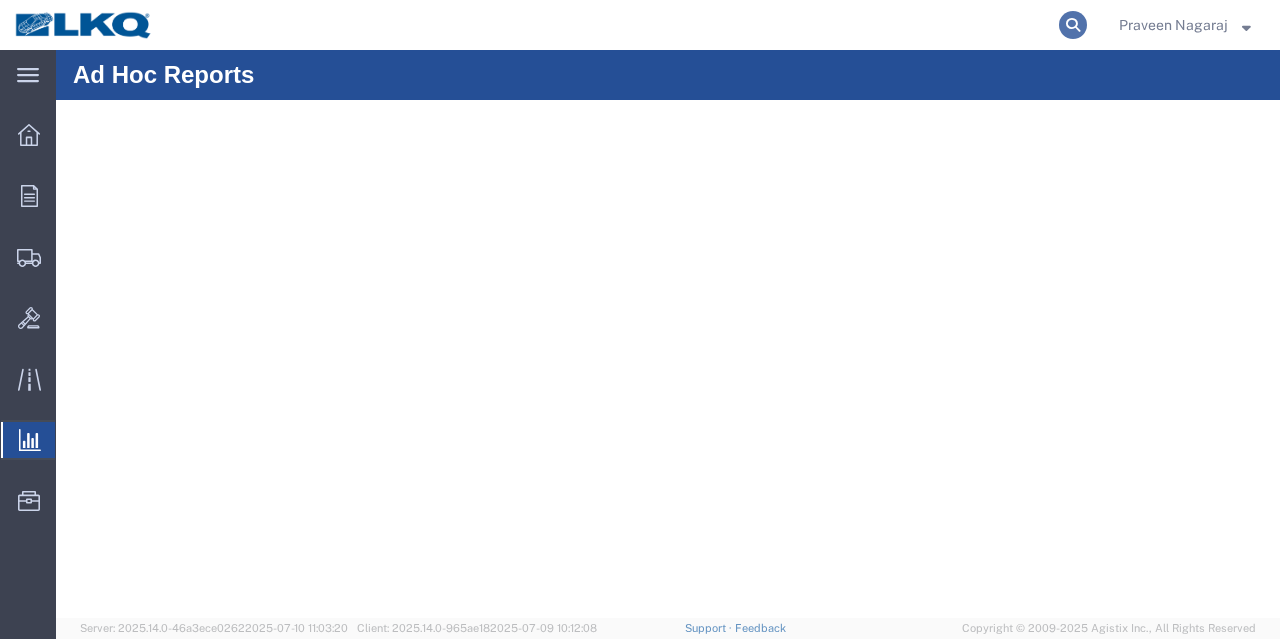 click 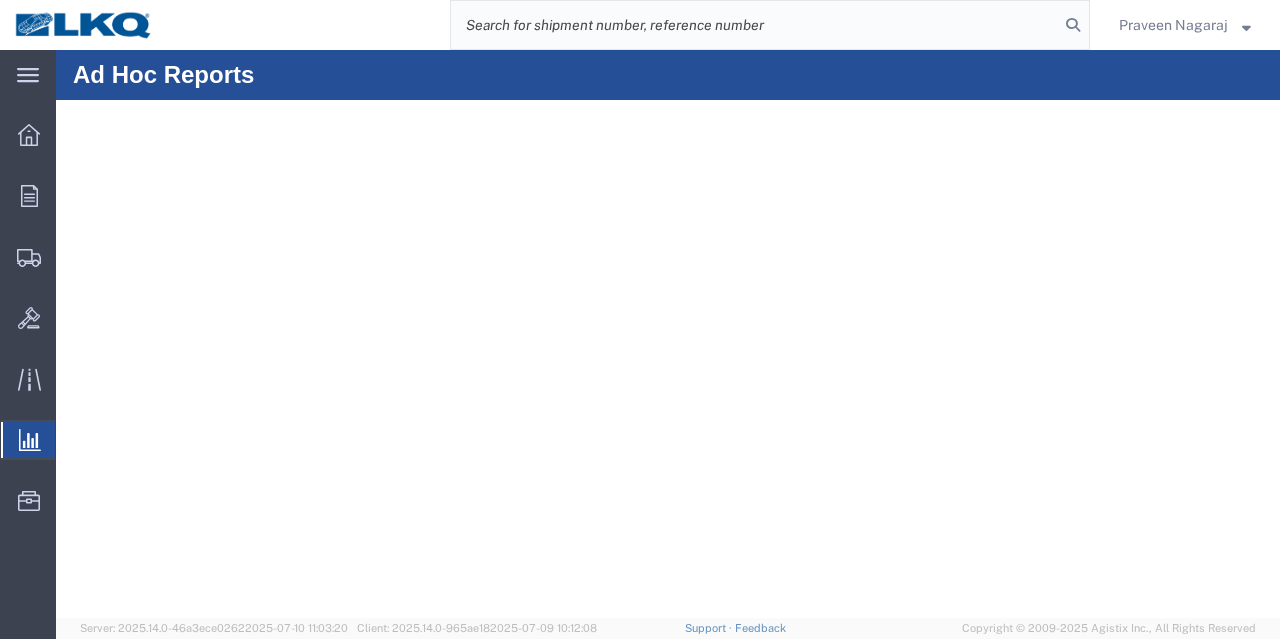 click 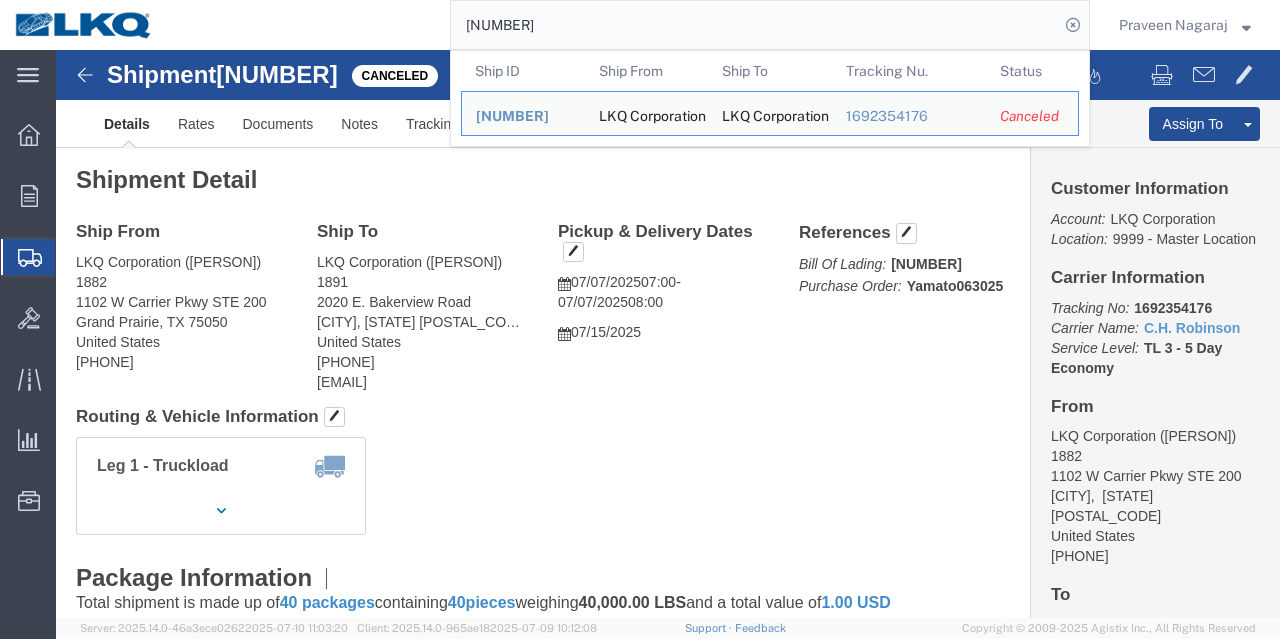 drag, startPoint x: 574, startPoint y: 24, endPoint x: 196, endPoint y: 29, distance: 378.03308 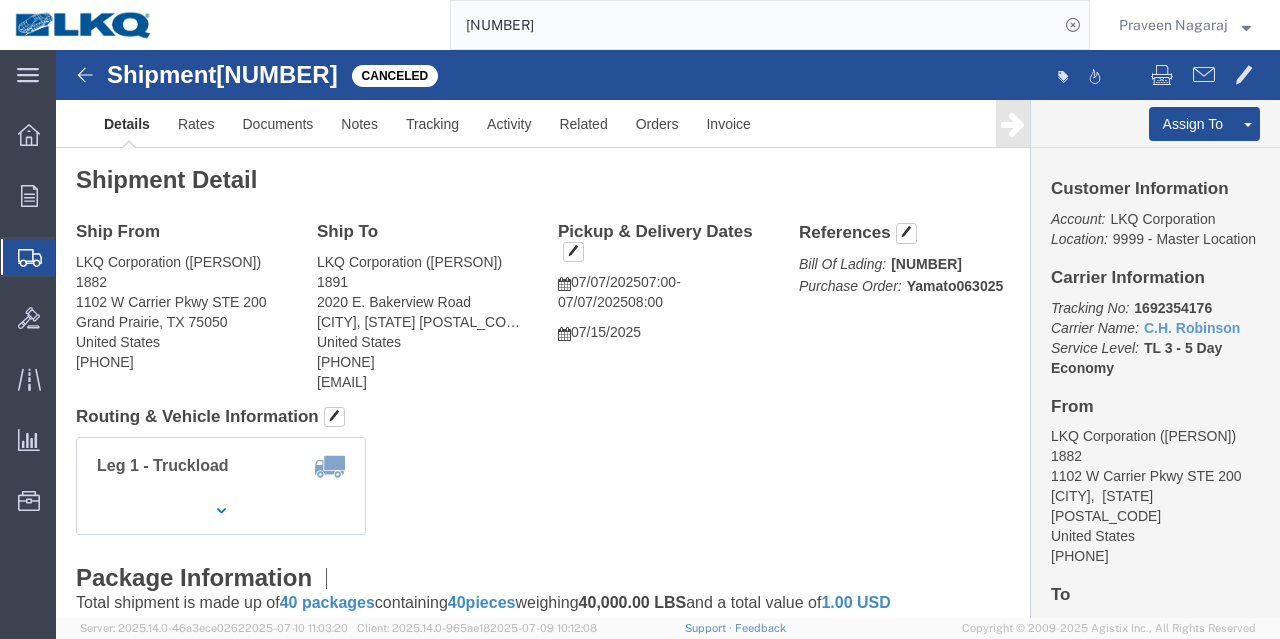 paste on "[NUMBER]" 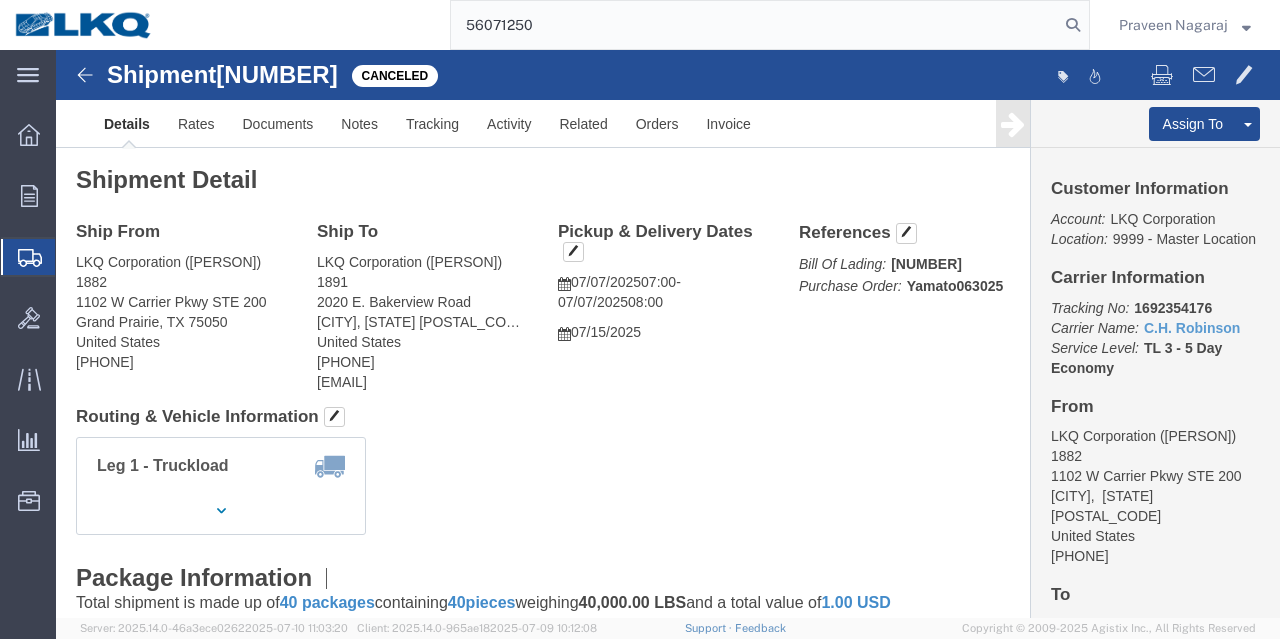 type on "56071250" 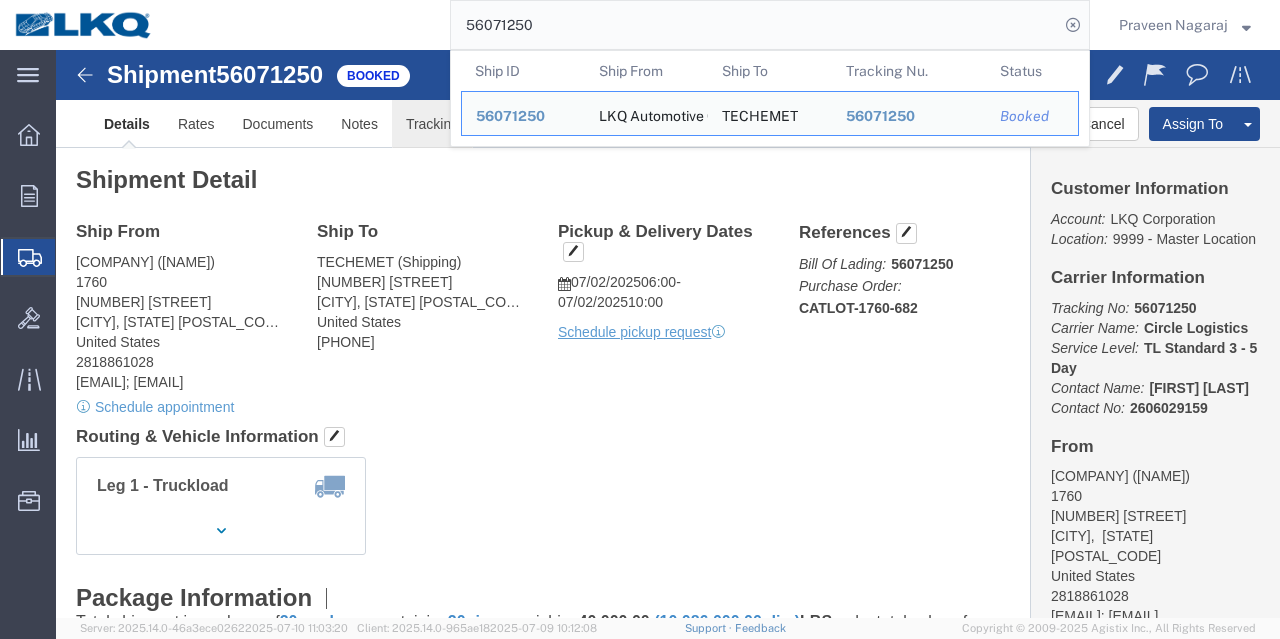 click on "Tracking" 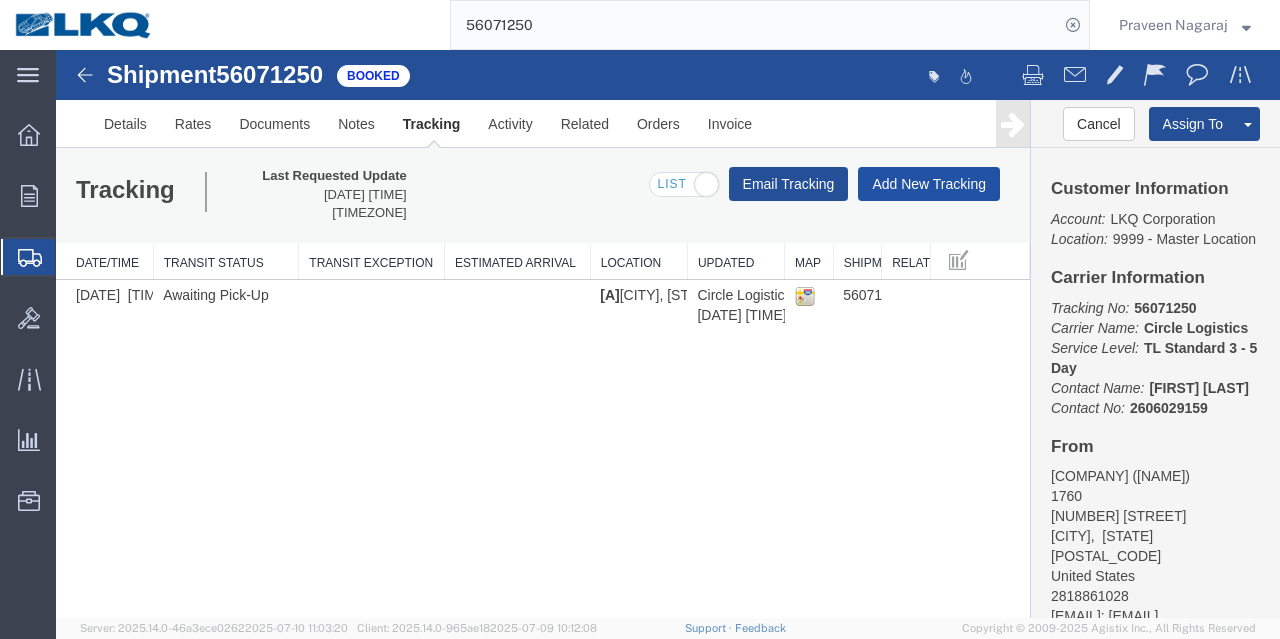 click on "Add New Tracking" at bounding box center (929, 184) 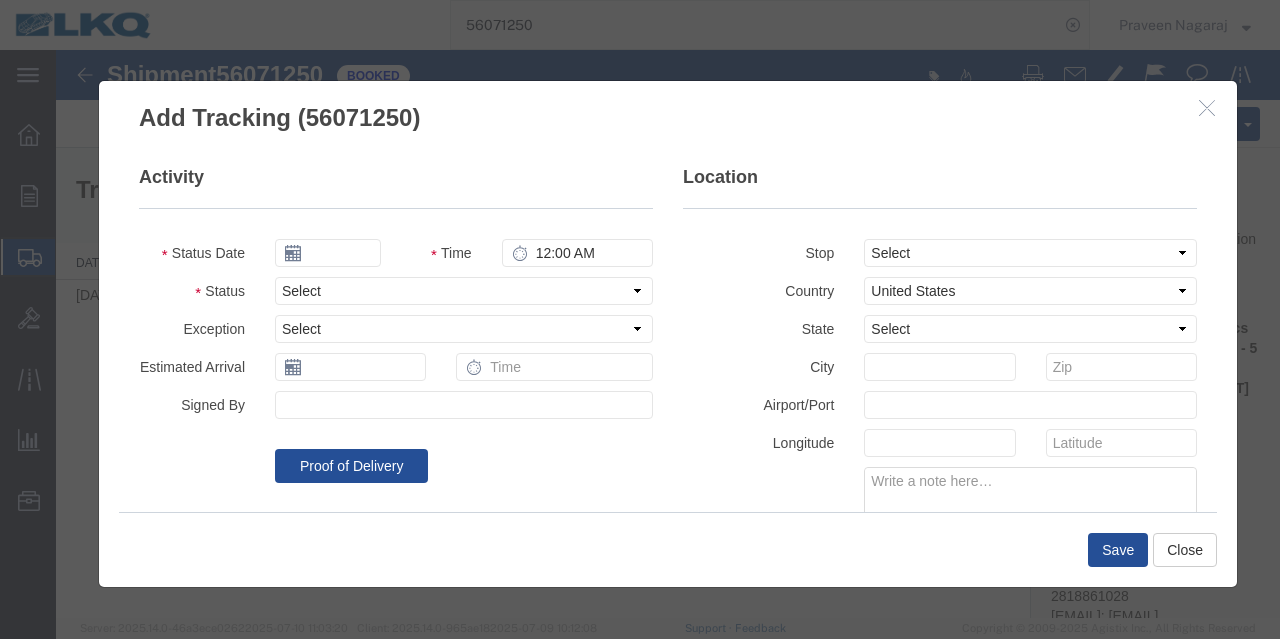 type on "07/11/2025" 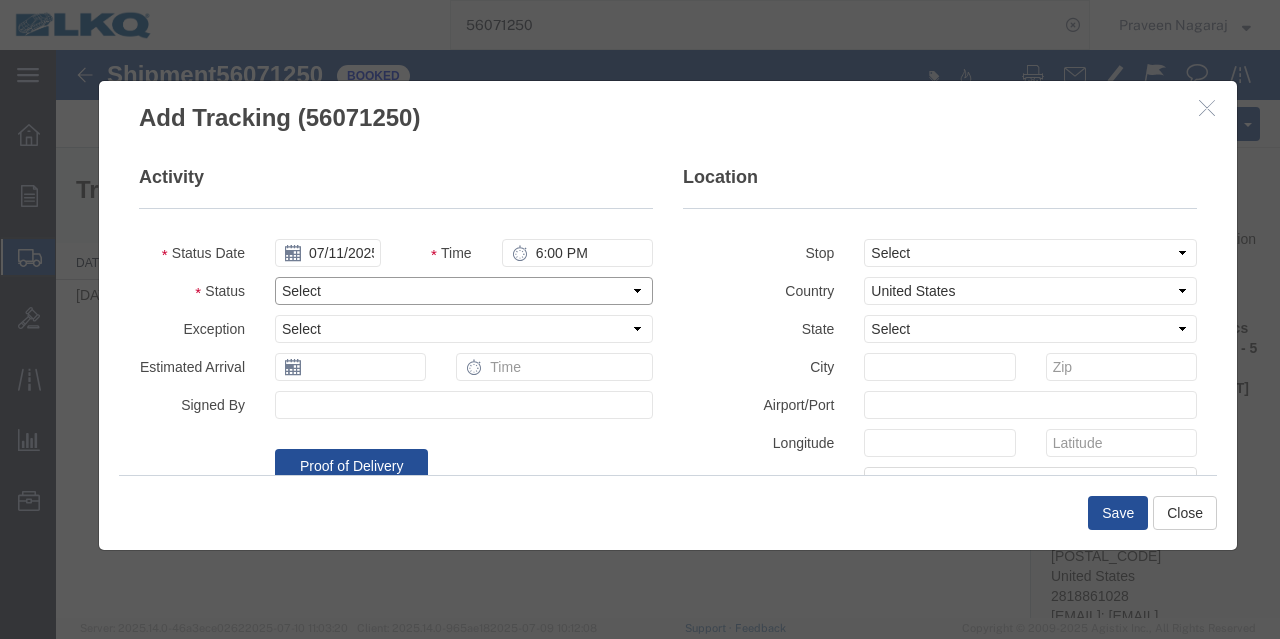 click on "Select Arrival Notice Available Arrival Notice Imported Arrive at Delivery Location Arrive at Pick-Up Location Arrive at Terminal Location Attempted Delivery Attempted Pick-Up Awaiting Customs Clearance Awaiting Pick-Up Break Start Break Stop Cargo Damaged Cargo-Offloaded Cleared Customs Confirmed on Board Customs Delay Customs Hold Customs Released DEA Hold Intact DEA Intensive/Exam Delivered Delivery Appointment Scheduled Delivery Confirmation Delivery Dock Closed Delivery Refused Depart Delivery Location Depart Pick-Up Location Depart Terminal Location Documents Uploaded Entry Docs Received Entry Submitted Estimated date / time for ETA Expired Export Customs Cleared Export Customs Sent FDA Documents Sent FDA Exam FDA Hold FDA Released FDA Review Flight Update Forwarded Fully Released Import Customs Cleared In-Transit In-Transit with Partner ISF filed Loaded Loading Started Mechanical Delay Missed Pick-Up Other Delay Out for Delivery Package Available Partial Delivery Partial Pick-Up Picked Up Proof of del" at bounding box center [464, 291] 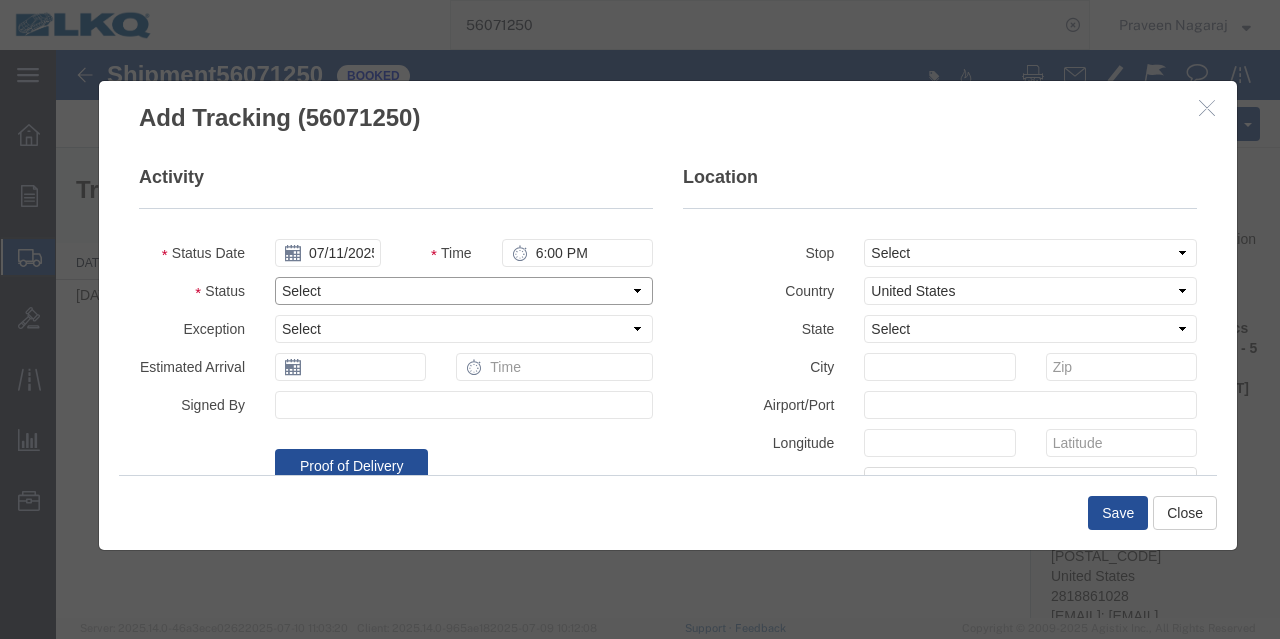 select on "DELIVRED" 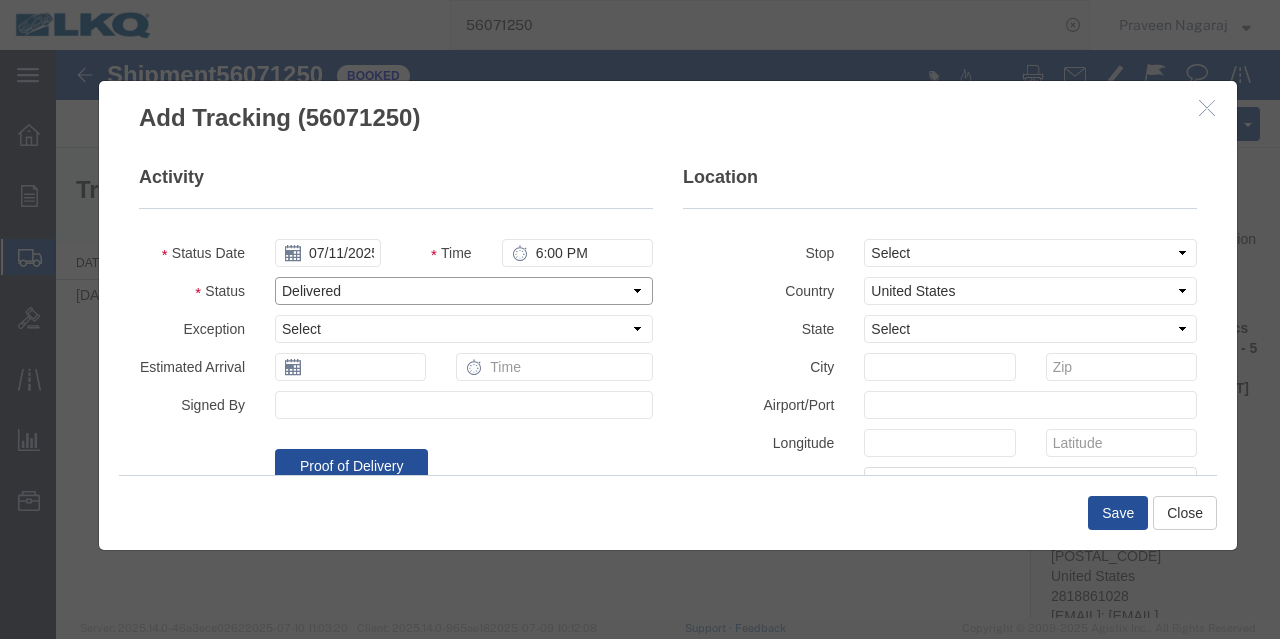 click on "Select Arrival Notice Available Arrival Notice Imported Arrive at Delivery Location Arrive at Pick-Up Location Arrive at Terminal Location Attempted Delivery Attempted Pick-Up Awaiting Customs Clearance Awaiting Pick-Up Break Start Break Stop Cargo Damaged Cargo-Offloaded Cleared Customs Confirmed on Board Customs Delay Customs Hold Customs Released DEA Hold Intact DEA Intensive/Exam Delivered Delivery Appointment Scheduled Delivery Confirmation Delivery Dock Closed Delivery Refused Depart Delivery Location Depart Pick-Up Location Depart Terminal Location Documents Uploaded Entry Docs Received Entry Submitted Estimated date / time for ETA Expired Export Customs Cleared Export Customs Sent FDA Documents Sent FDA Exam FDA Hold FDA Released FDA Review Flight Update Forwarded Fully Released Import Customs Cleared In-Transit In-Transit with Partner ISF filed Loaded Loading Started Mechanical Delay Missed Pick-Up Other Delay Out for Delivery Package Available Partial Delivery Partial Pick-Up Picked Up Proof of del" at bounding box center [464, 291] 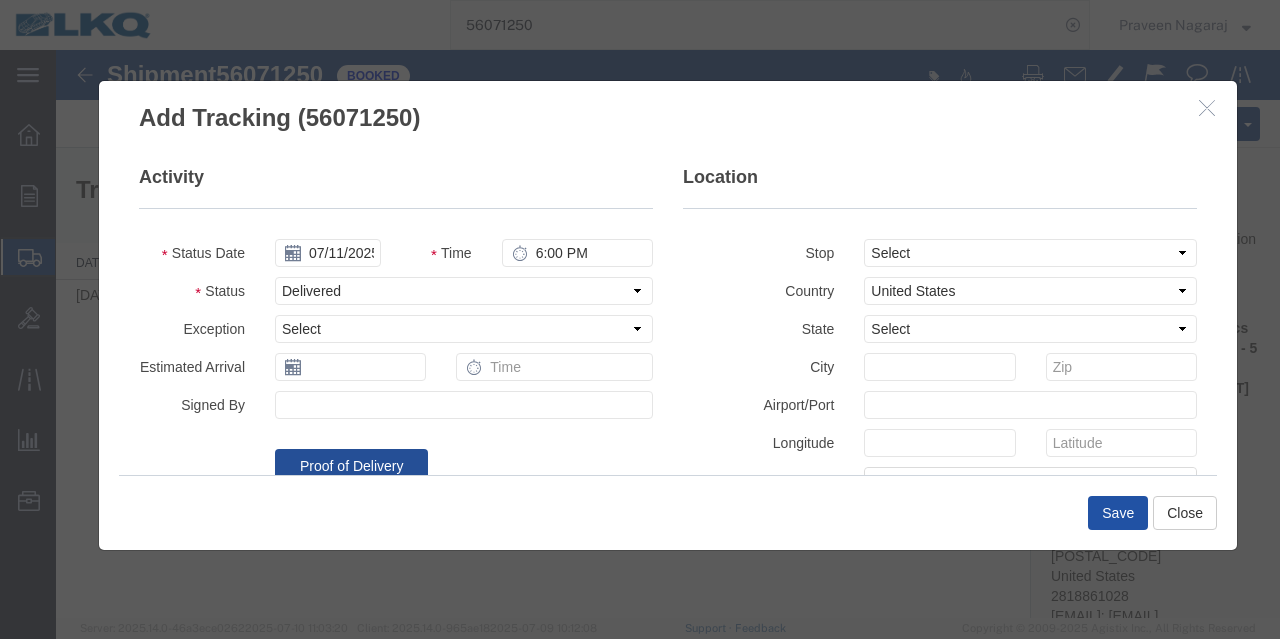 click on "Save" at bounding box center [1118, 513] 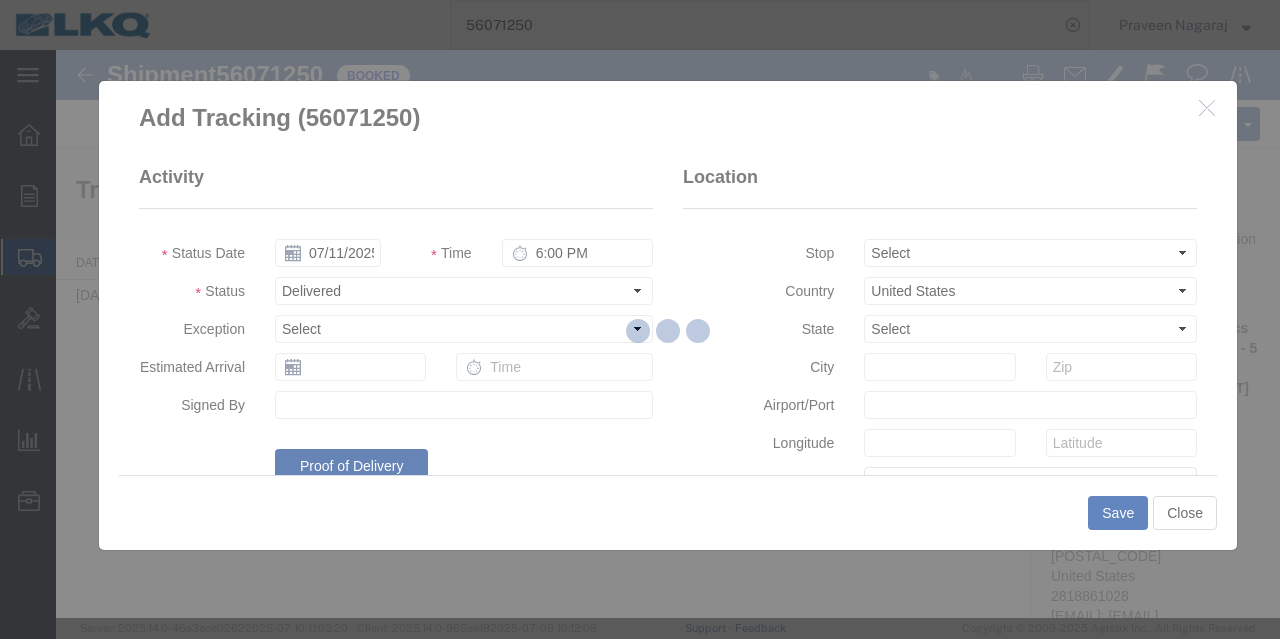 type 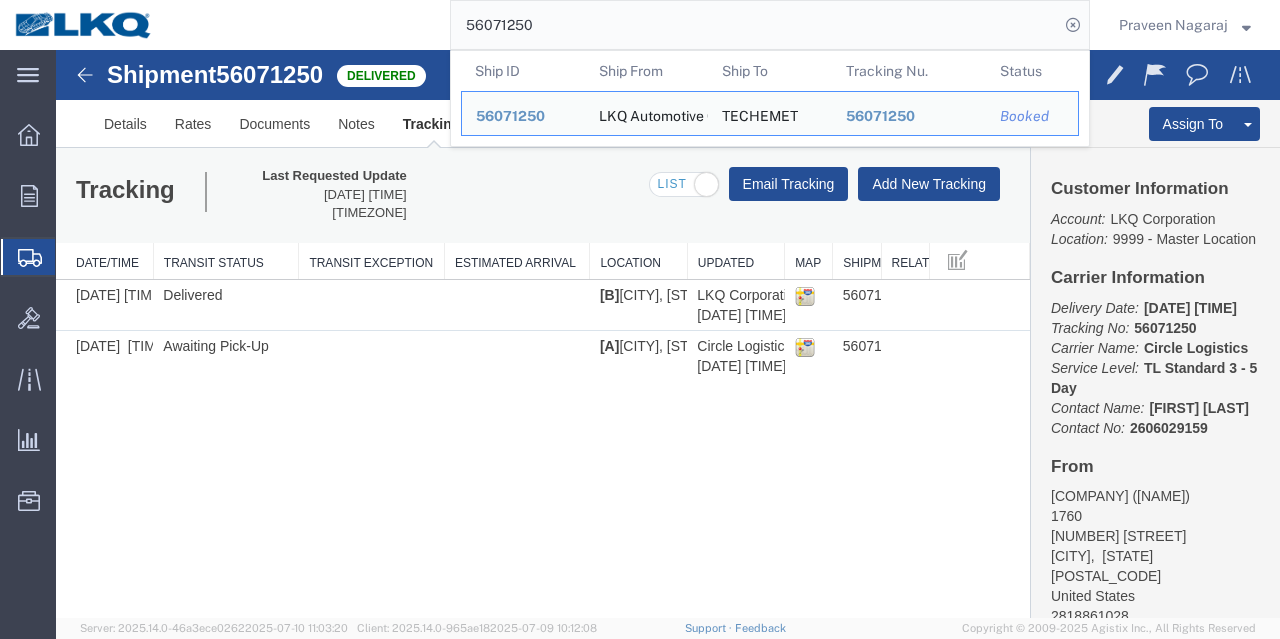 drag, startPoint x: 608, startPoint y: 17, endPoint x: 166, endPoint y: 45, distance: 442.886 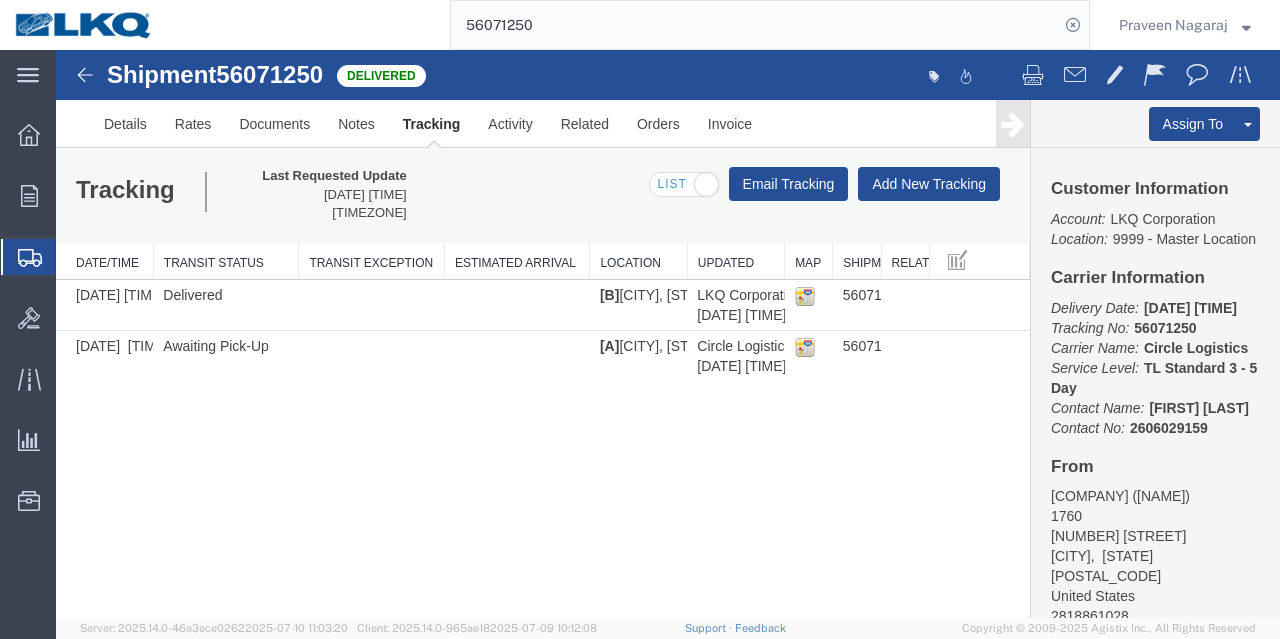 paste on "[NUMBER]" 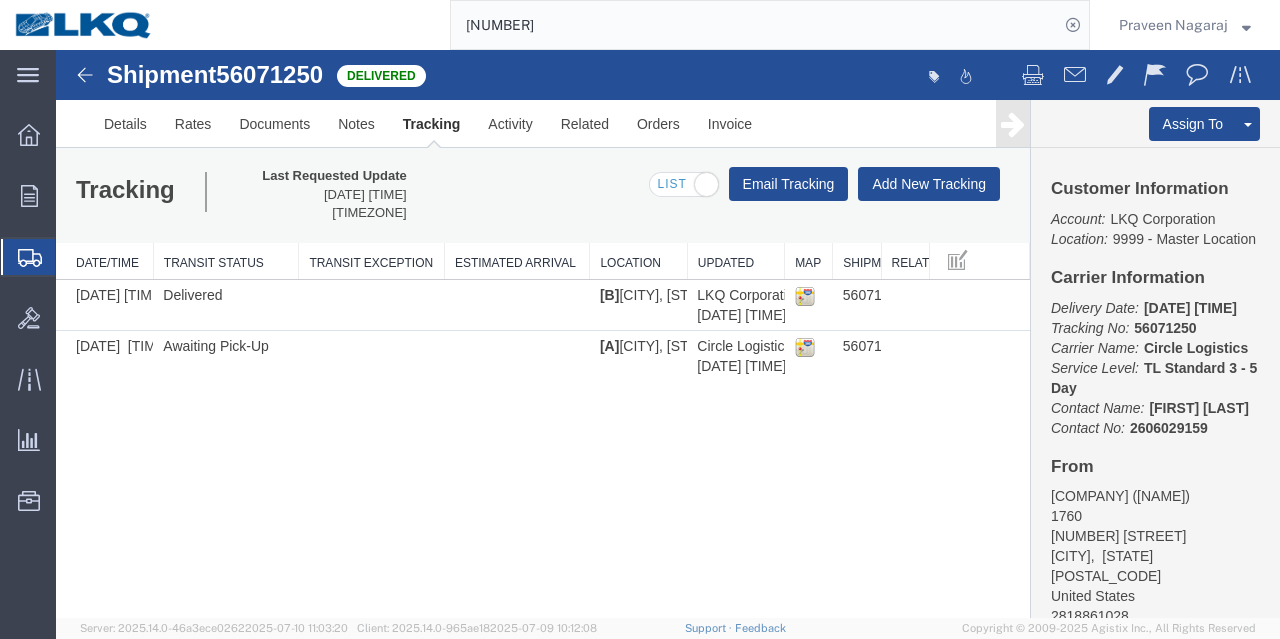 type on "[NUMBER]" 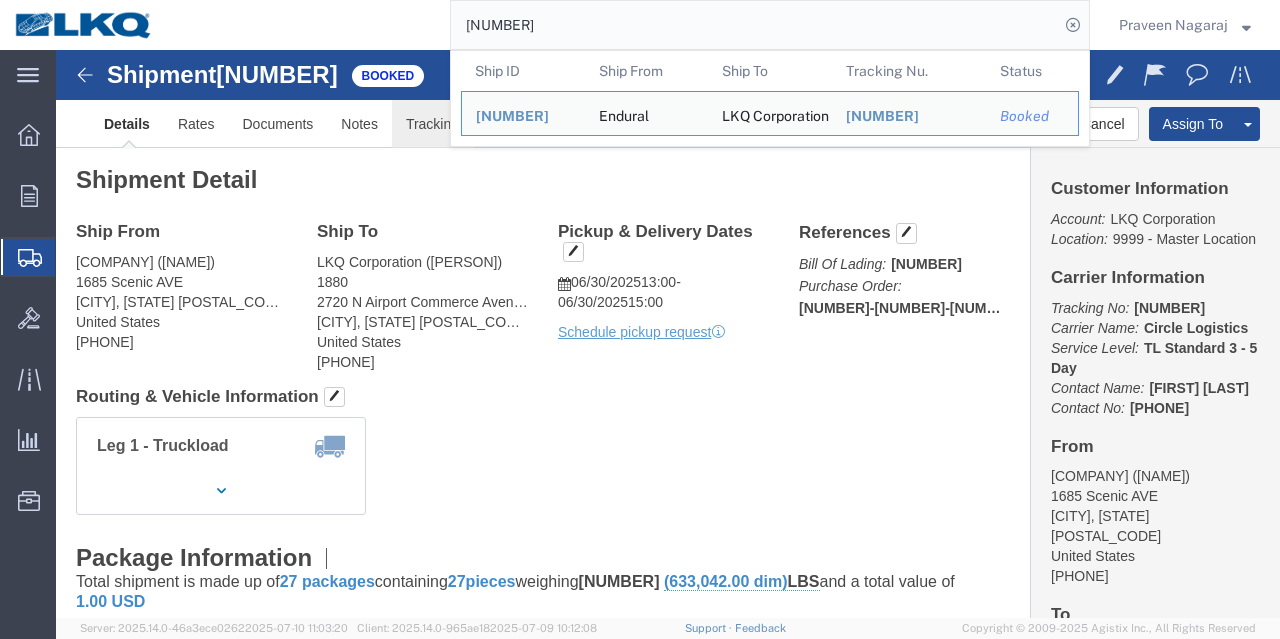 click on "Tracking" 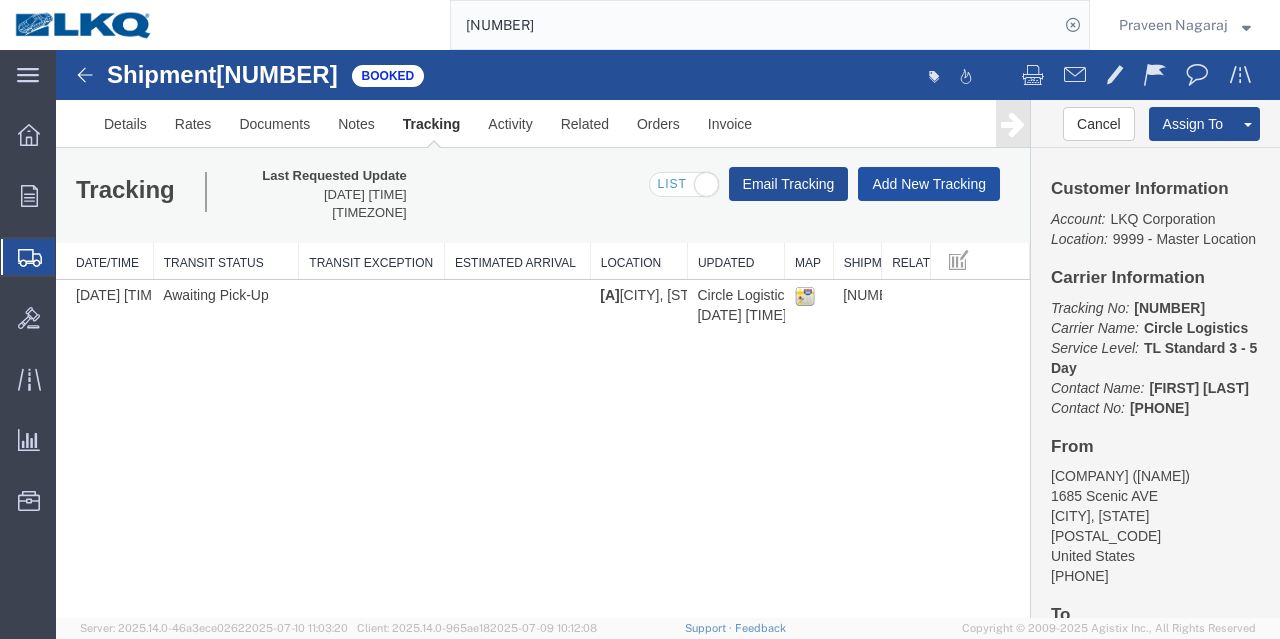 click on "Add New Tracking" at bounding box center [929, 184] 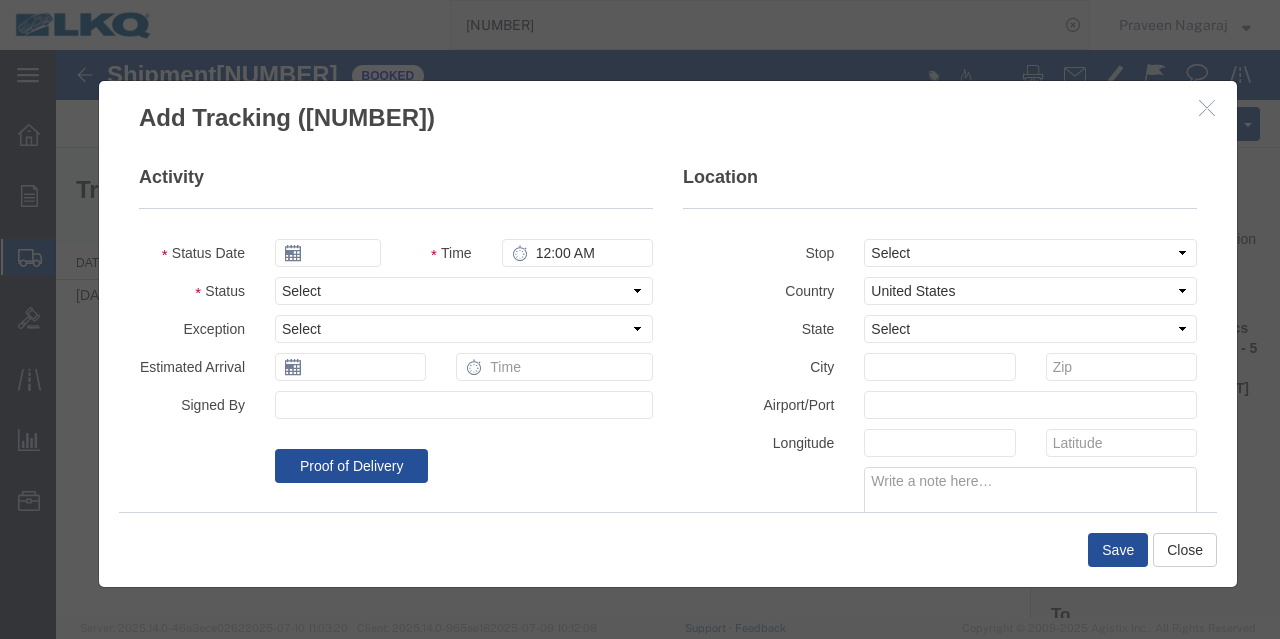 type on "07/11/2025" 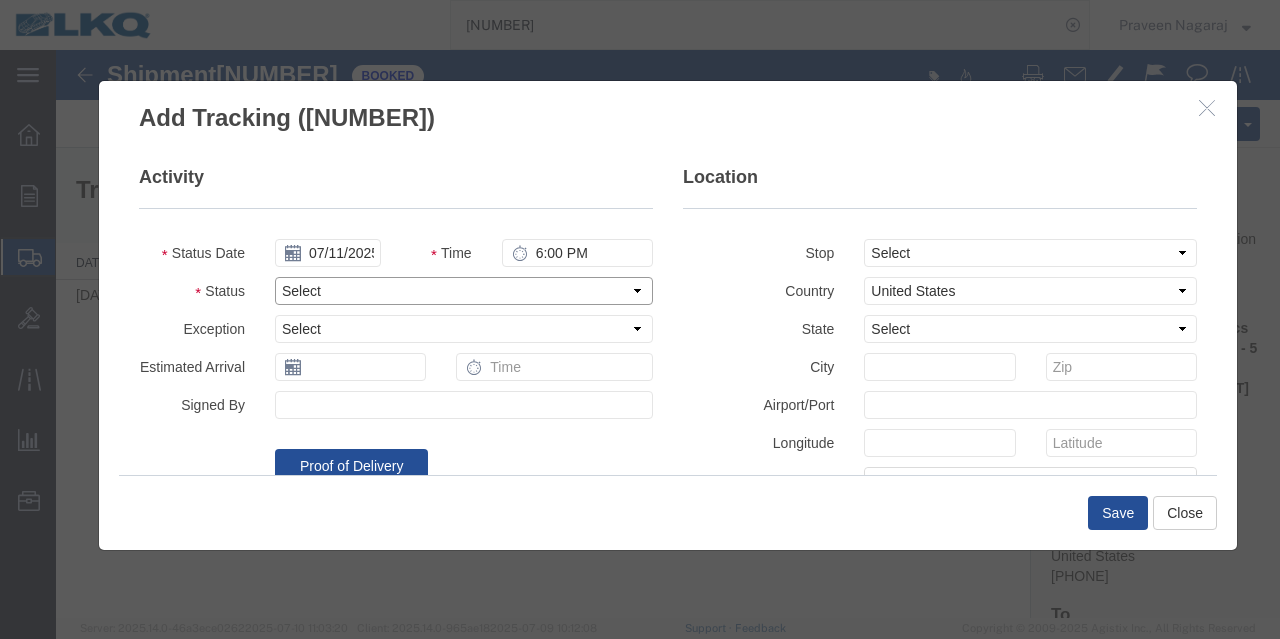 click on "Select Arrival Notice Available Arrival Notice Imported Arrive at Delivery Location Arrive at Pick-Up Location Arrive at Terminal Location Attempted Delivery Attempted Pick-Up Awaiting Customs Clearance Awaiting Pick-Up Break Start Break Stop Cargo Damaged Cargo-Offloaded Cleared Customs Confirmed on Board Customs Delay Customs Hold Customs Released DEA Hold Intact DEA Intensive/Exam Delivered Delivery Appointment Scheduled Delivery Confirmation Delivery Dock Closed Delivery Refused Depart Delivery Location Depart Pick-Up Location Depart Terminal Location Documents Uploaded Entry Docs Received Entry Submitted Estimated date / time for ETA Expired Export Customs Cleared Export Customs Sent FDA Documents Sent FDA Exam FDA Hold FDA Released FDA Review Flight Update Forwarded Fully Released Import Customs Cleared In-Transit In-Transit with Partner ISF filed Loaded Loading Started Mechanical Delay Missed Pick-Up Other Delay Out for Delivery Package Available Partial Delivery Partial Pick-Up Picked Up Proof of del" at bounding box center [464, 291] 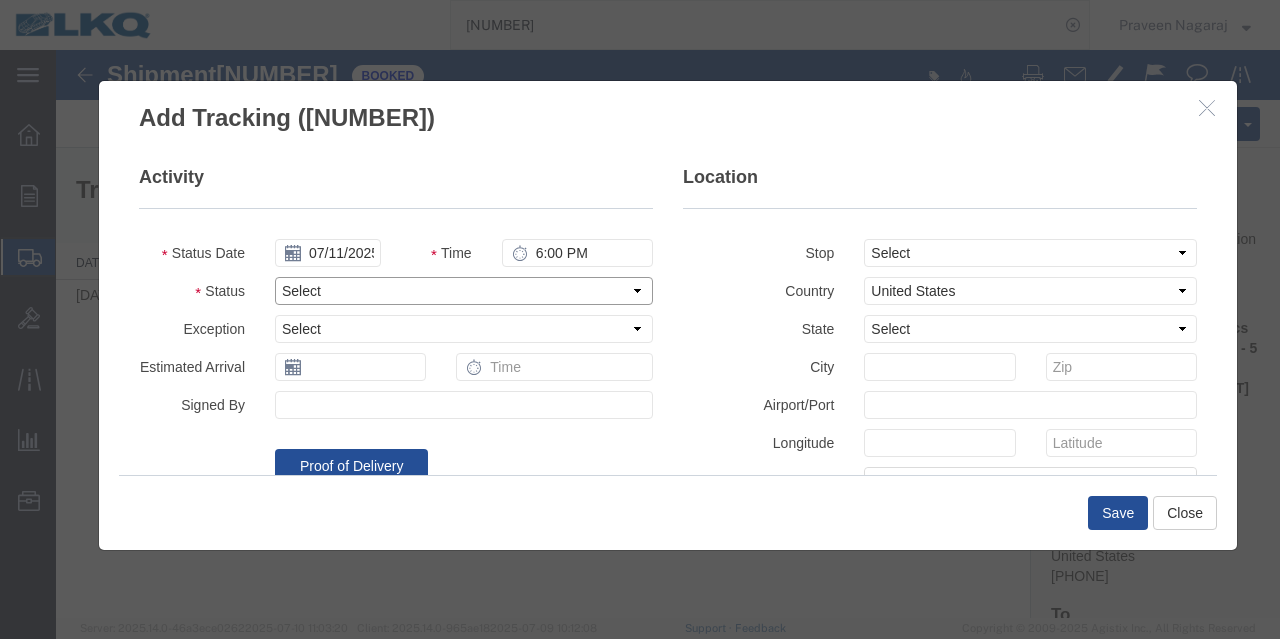 select on "DELIVRED" 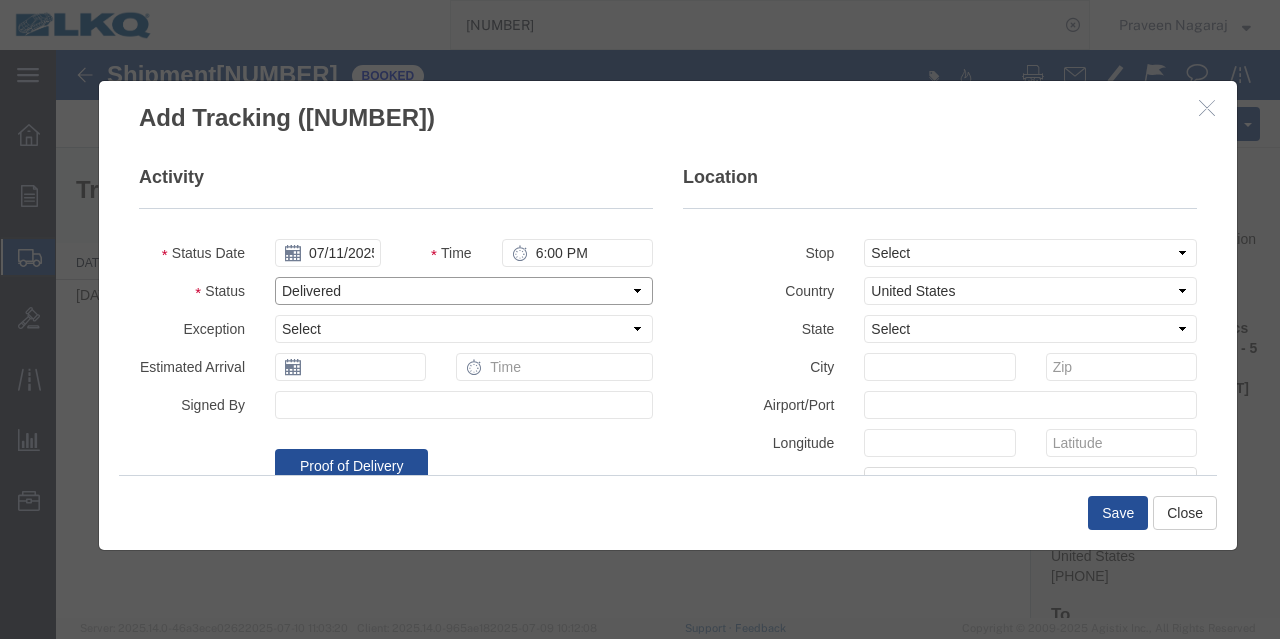 click on "Select Arrival Notice Available Arrival Notice Imported Arrive at Delivery Location Arrive at Pick-Up Location Arrive at Terminal Location Attempted Delivery Attempted Pick-Up Awaiting Customs Clearance Awaiting Pick-Up Break Start Break Stop Cargo Damaged Cargo-Offloaded Cleared Customs Confirmed on Board Customs Delay Customs Hold Customs Released DEA Hold Intact DEA Intensive/Exam Delivered Delivery Appointment Scheduled Delivery Confirmation Delivery Dock Closed Delivery Refused Depart Delivery Location Depart Pick-Up Location Depart Terminal Location Documents Uploaded Entry Docs Received Entry Submitted Estimated date / time for ETA Expired Export Customs Cleared Export Customs Sent FDA Documents Sent FDA Exam FDA Hold FDA Released FDA Review Flight Update Forwarded Fully Released Import Customs Cleared In-Transit In-Transit with Partner ISF filed Loaded Loading Started Mechanical Delay Missed Pick-Up Other Delay Out for Delivery Package Available Partial Delivery Partial Pick-Up Picked Up Proof of del" at bounding box center (464, 291) 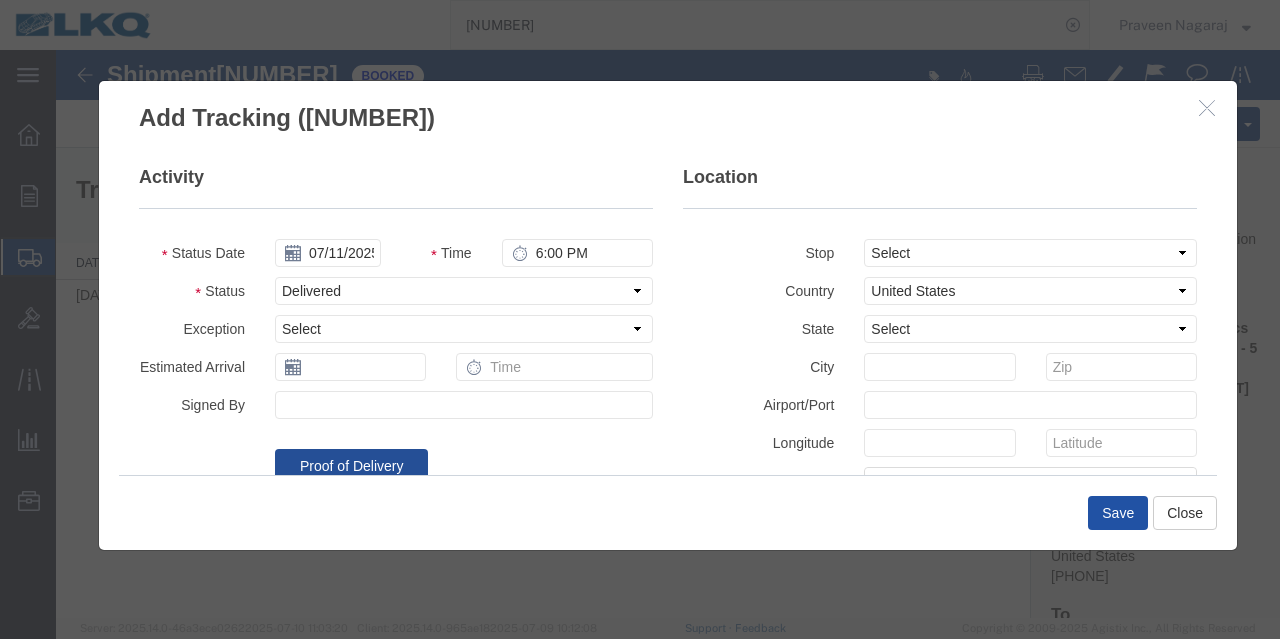 click on "Save" at bounding box center (1118, 513) 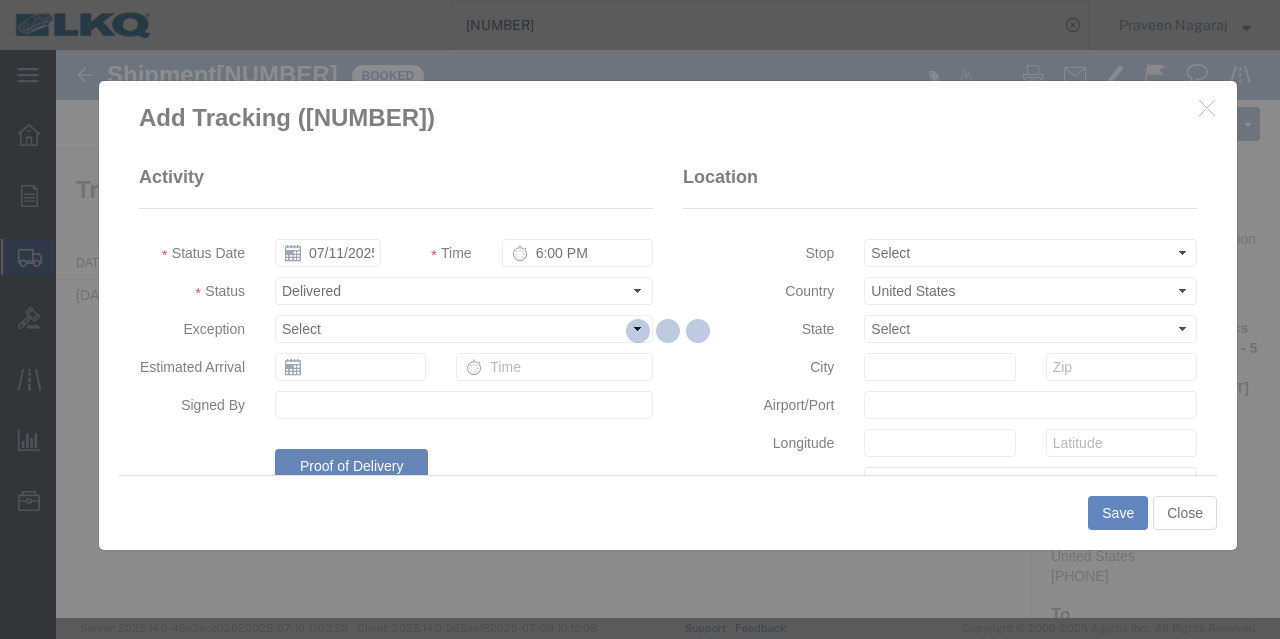 type 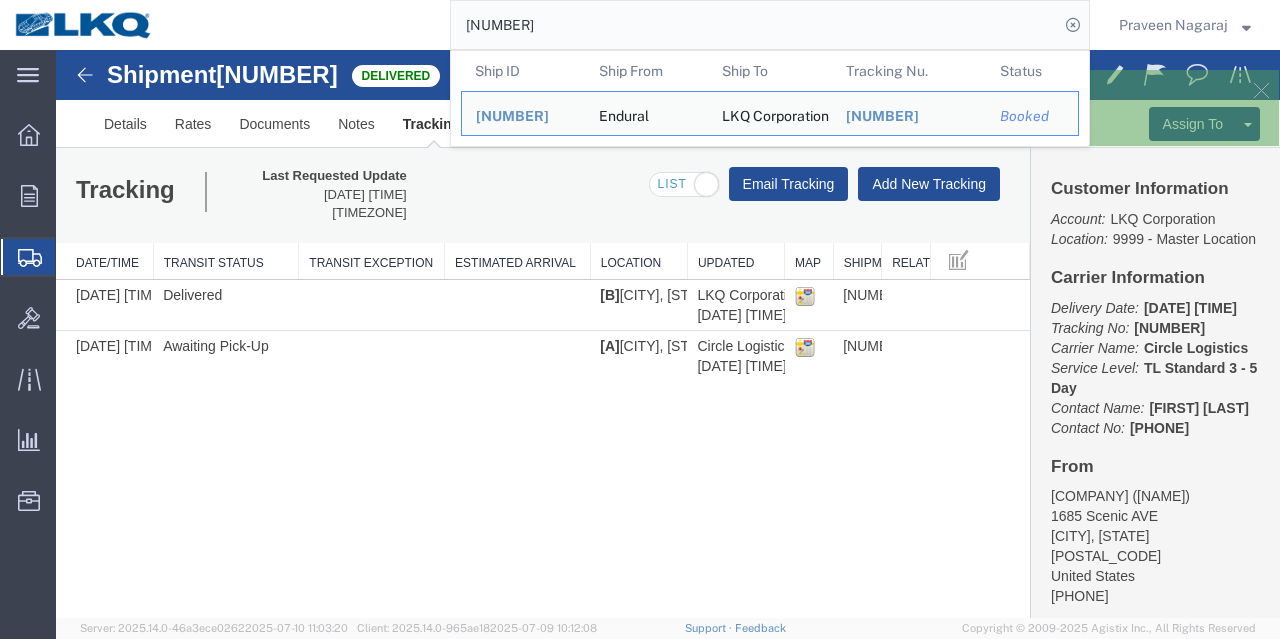 drag, startPoint x: 570, startPoint y: 32, endPoint x: 128, endPoint y: 25, distance: 442.05542 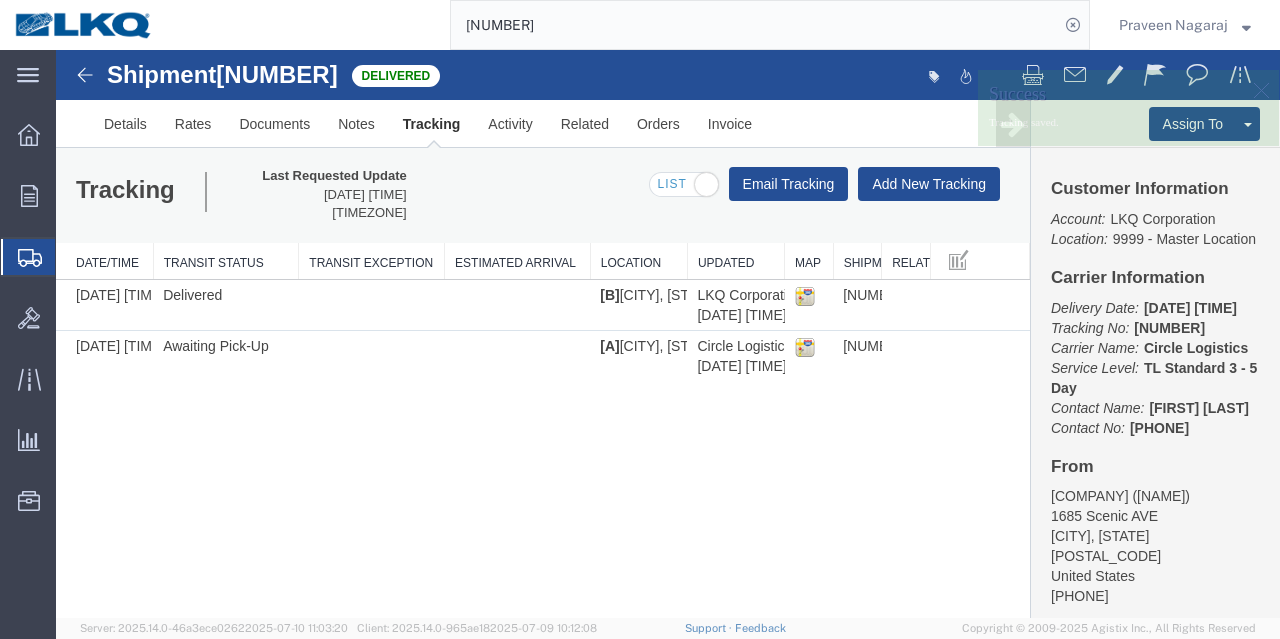 paste on "[POSTAL_CODE]" 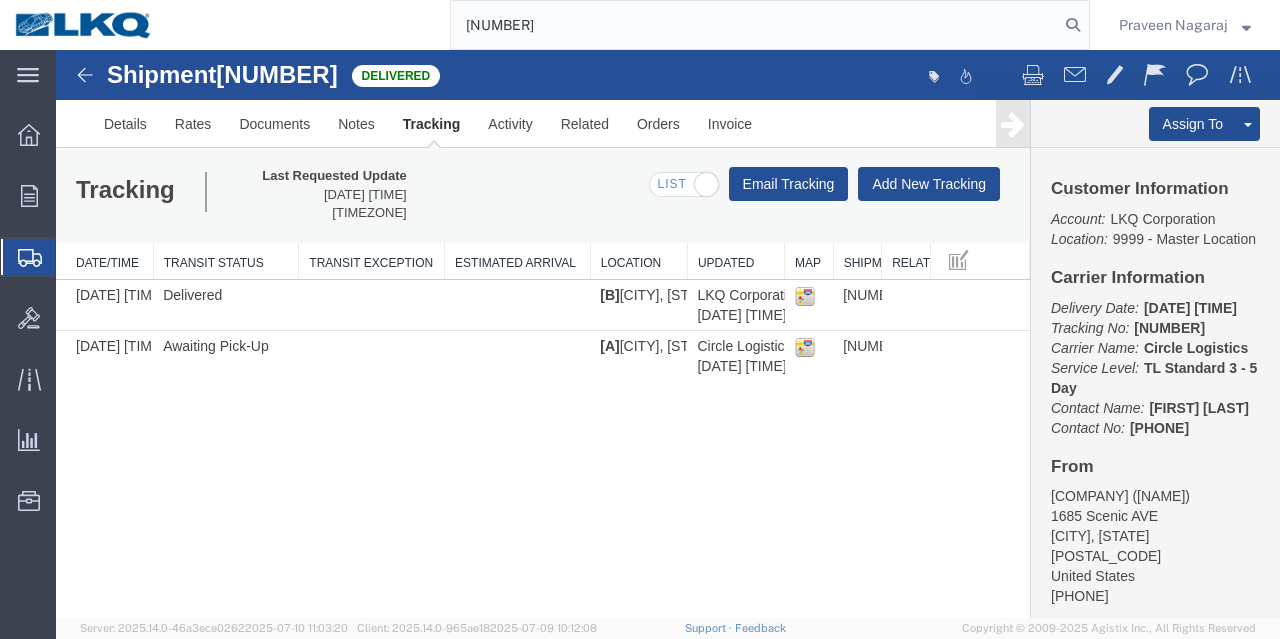 type on "[NUMBER]" 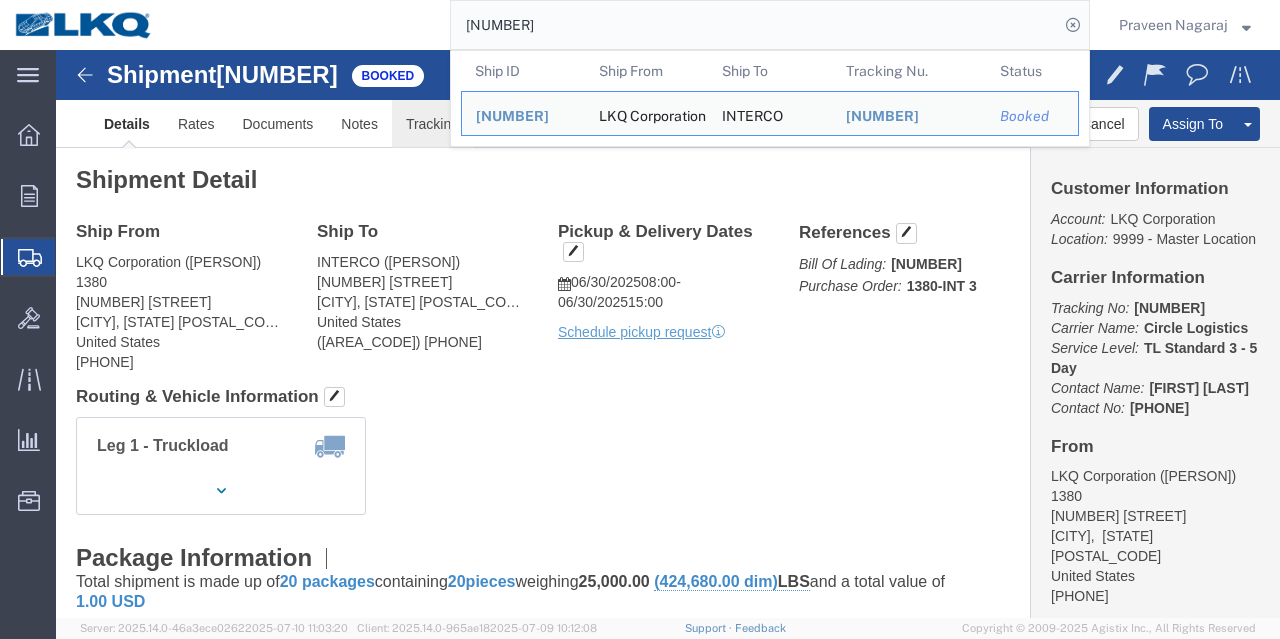 click on "Tracking" 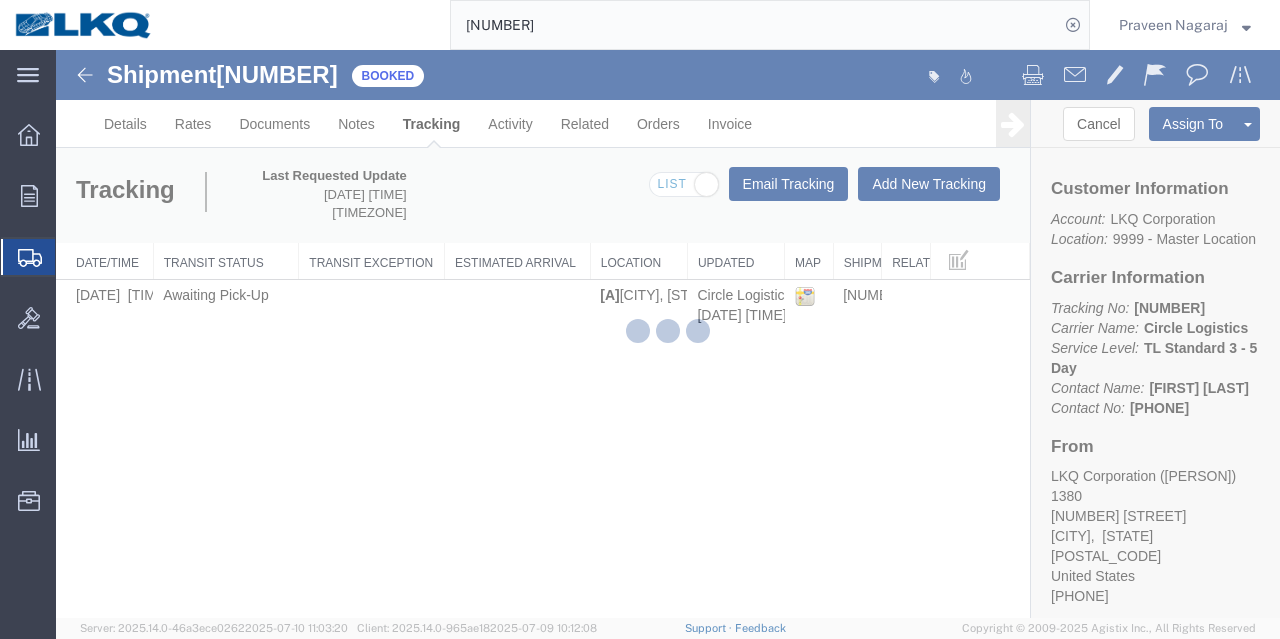 click 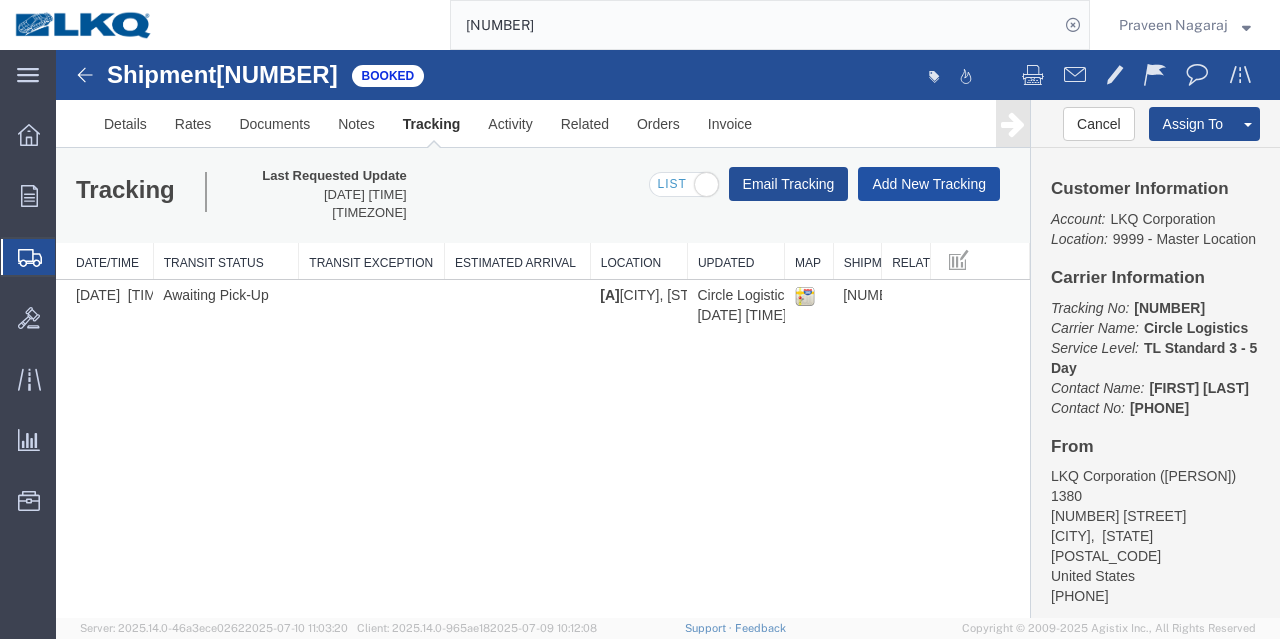 click on "Add New Tracking" at bounding box center (929, 184) 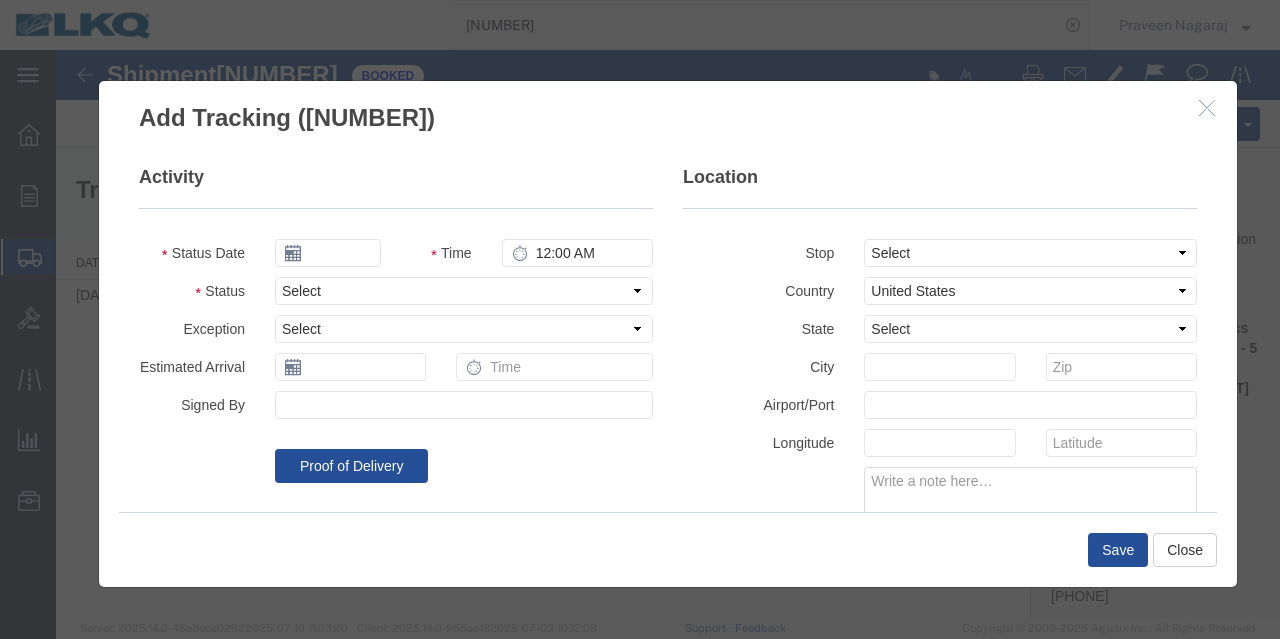 type on "07/11/2025" 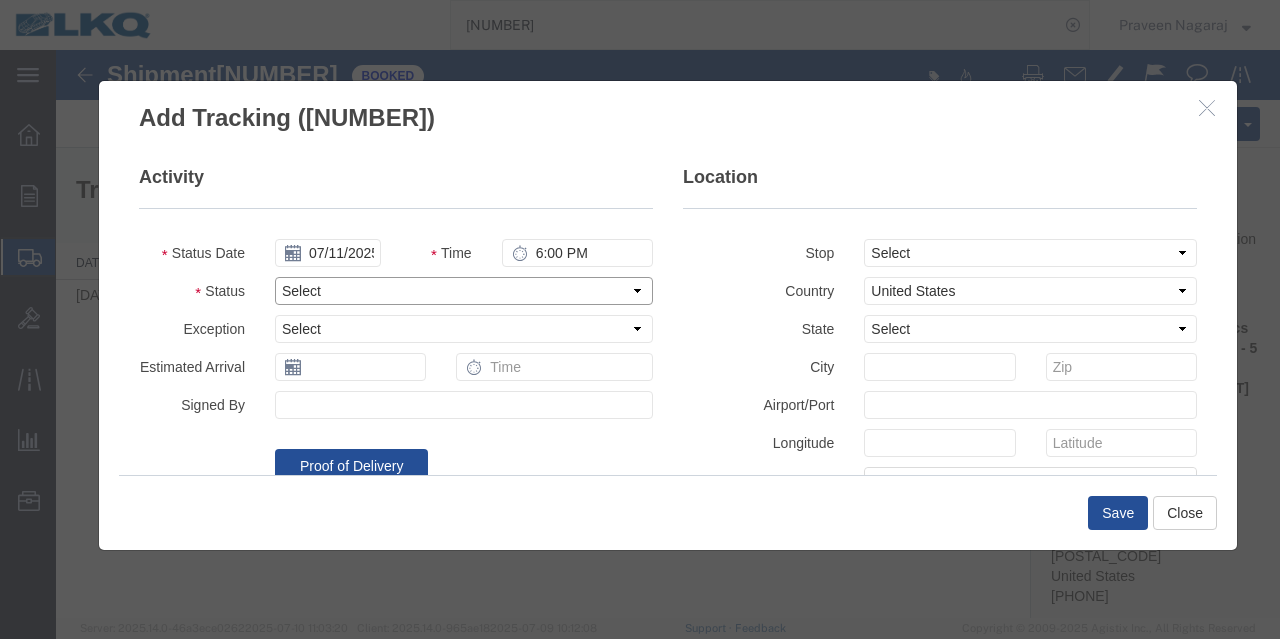 click on "Select Arrival Notice Available Arrival Notice Imported Arrive at Delivery Location Arrive at Pick-Up Location Arrive at Terminal Location Attempted Delivery Attempted Pick-Up Awaiting Customs Clearance Awaiting Pick-Up Break Start Break Stop Cargo Damaged Cargo-Offloaded Cleared Customs Confirmed on Board Customs Delay Customs Hold Customs Released DEA Hold Intact DEA Intensive/Exam Delivered Delivery Appointment Scheduled Delivery Confirmation Delivery Dock Closed Delivery Refused Depart Delivery Location Depart Pick-Up Location Depart Terminal Location Documents Uploaded Entry Docs Received Entry Submitted Estimated date / time for ETA Expired Export Customs Cleared Export Customs Sent FDA Documents Sent FDA Exam FDA Hold FDA Released FDA Review Flight Update Forwarded Fully Released Import Customs Cleared In-Transit In-Transit with Partner ISF filed Loaded Loading Started Mechanical Delay Missed Pick-Up Other Delay Out for Delivery Package Available Partial Delivery Partial Pick-Up Picked Up Proof of del" at bounding box center [464, 291] 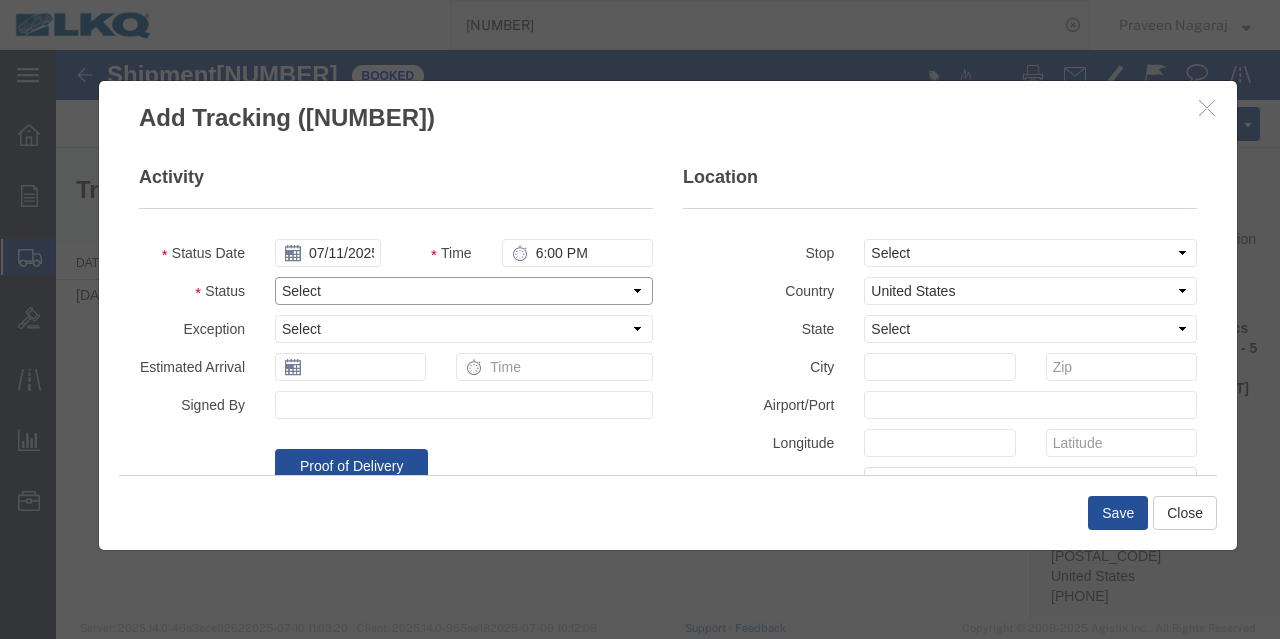 select on "DELIVRED" 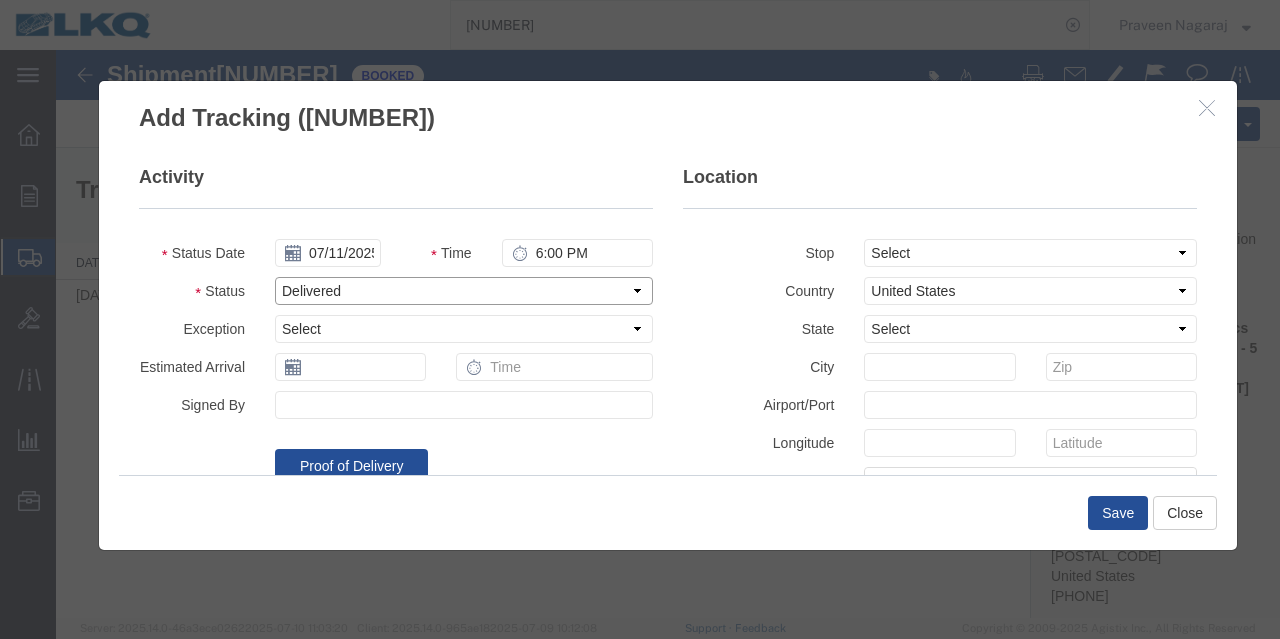 click on "Select Arrival Notice Available Arrival Notice Imported Arrive at Delivery Location Arrive at Pick-Up Location Arrive at Terminal Location Attempted Delivery Attempted Pick-Up Awaiting Customs Clearance Awaiting Pick-Up Break Start Break Stop Cargo Damaged Cargo-Offloaded Cleared Customs Confirmed on Board Customs Delay Customs Hold Customs Released DEA Hold Intact DEA Intensive/Exam Delivered Delivery Appointment Scheduled Delivery Confirmation Delivery Dock Closed Delivery Refused Depart Delivery Location Depart Pick-Up Location Depart Terminal Location Documents Uploaded Entry Docs Received Entry Submitted Estimated date / time for ETA Expired Export Customs Cleared Export Customs Sent FDA Documents Sent FDA Exam FDA Hold FDA Released FDA Review Flight Update Forwarded Fully Released Import Customs Cleared In-Transit In-Transit with Partner ISF filed Loaded Loading Started Mechanical Delay Missed Pick-Up Other Delay Out for Delivery Package Available Partial Delivery Partial Pick-Up Picked Up Proof of del" at bounding box center [464, 291] 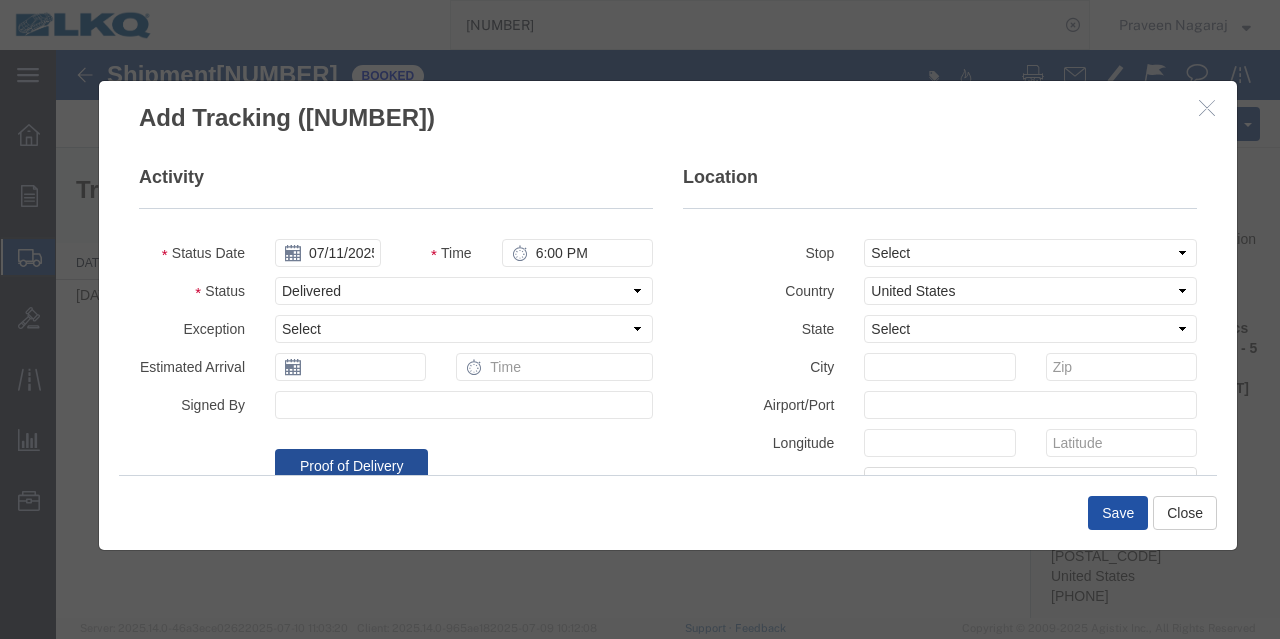 click on "Save" at bounding box center [1118, 513] 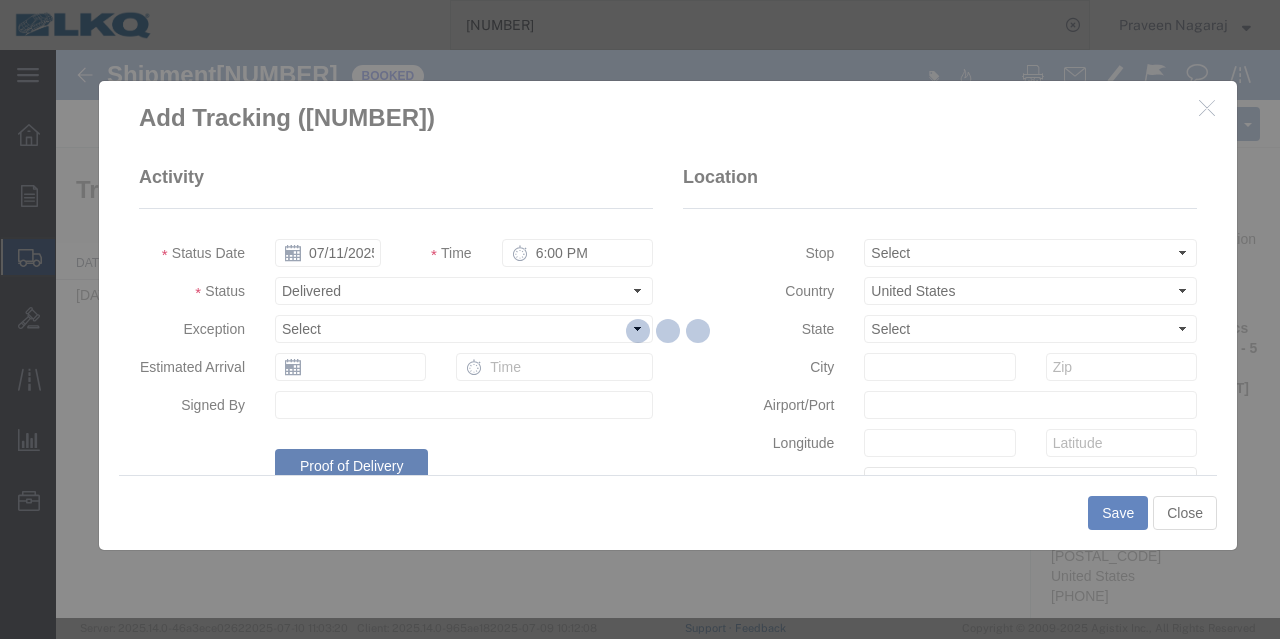 type 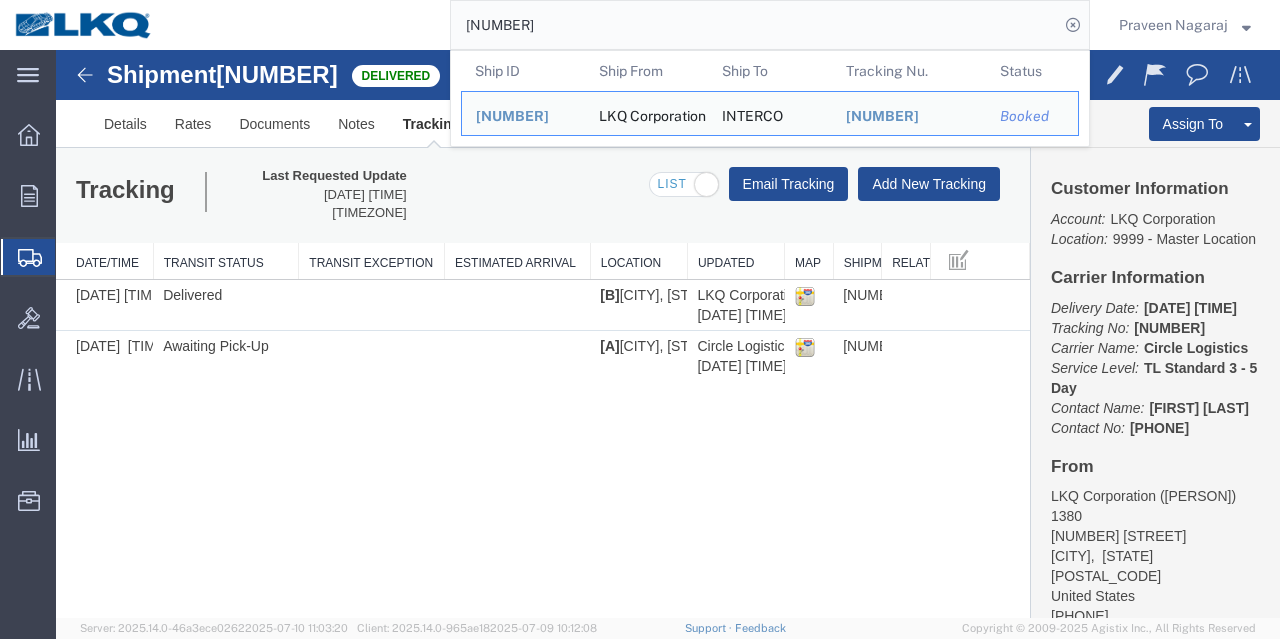 drag, startPoint x: 598, startPoint y: 23, endPoint x: 0, endPoint y: 19, distance: 598.01337 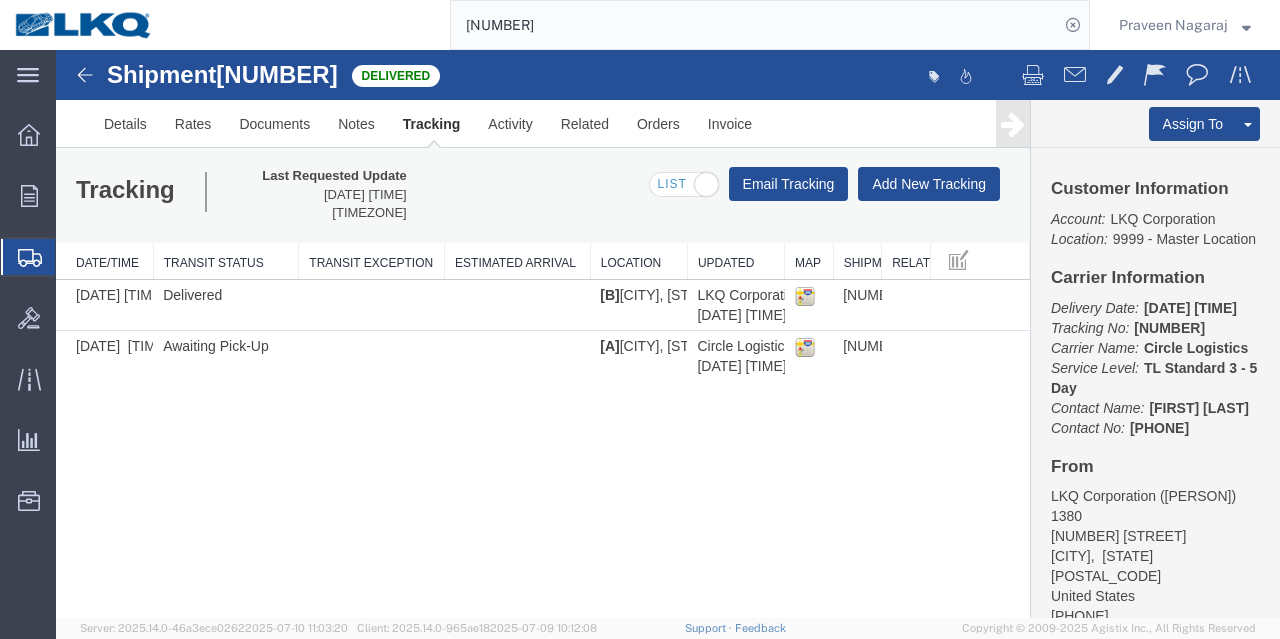 paste on "[NUMBER]" 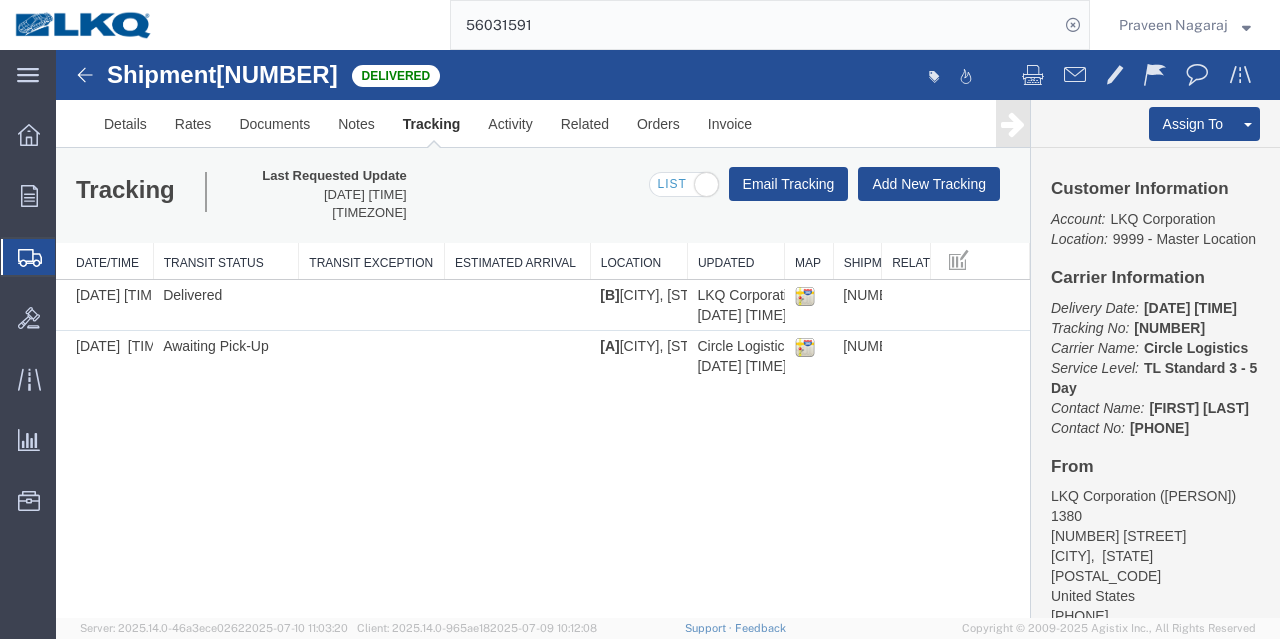 type on "56031591" 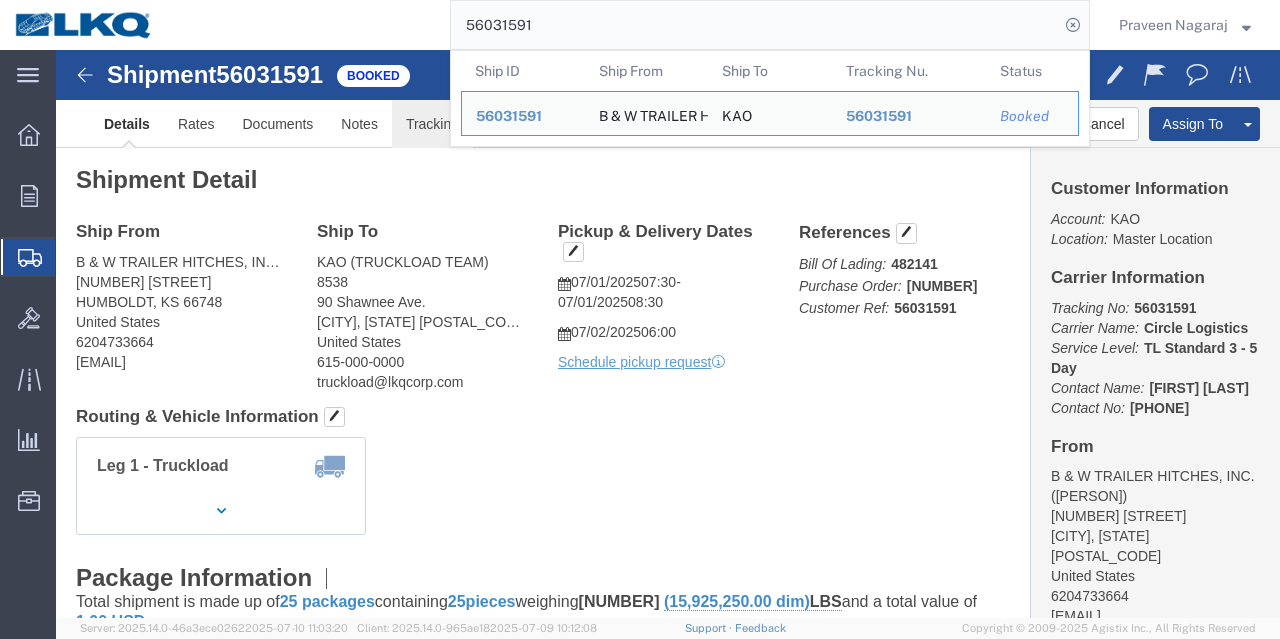 click on "Tracking" 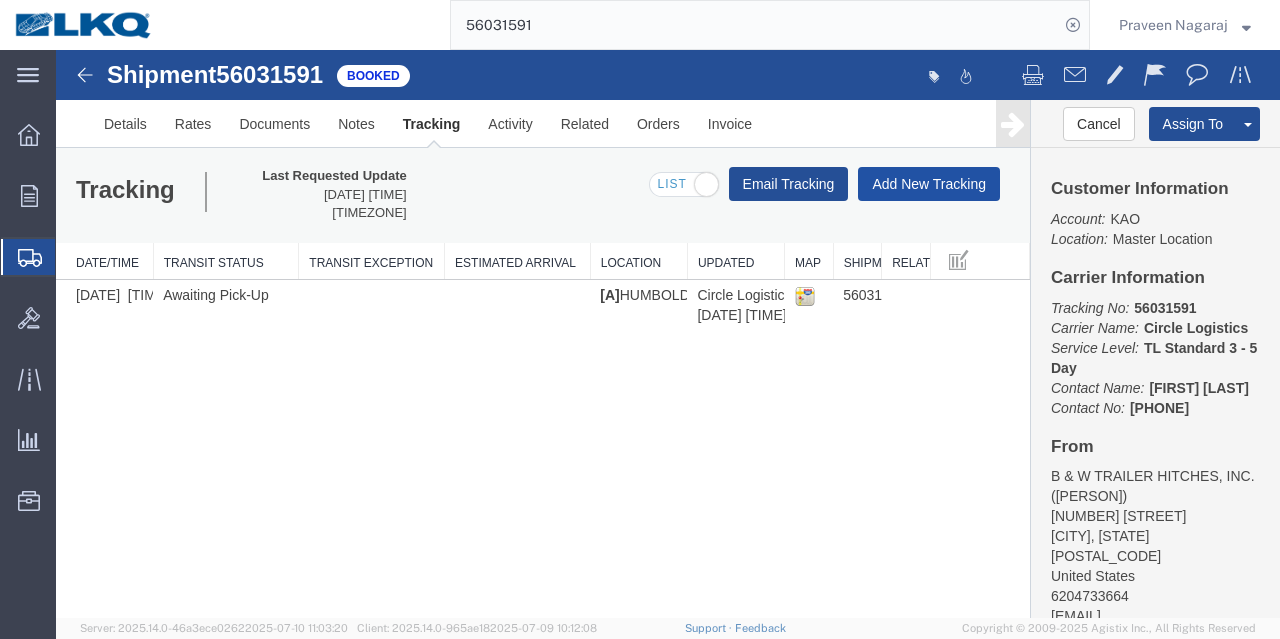 click on "Add New Tracking" at bounding box center (929, 184) 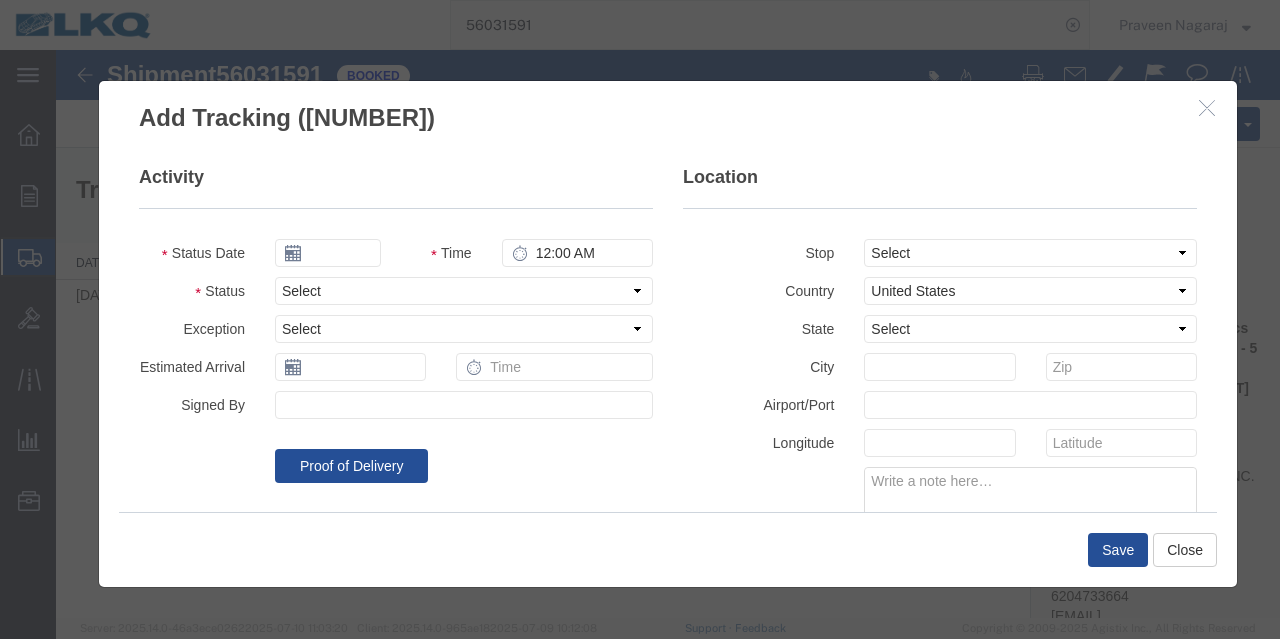 type on "07/11/2025" 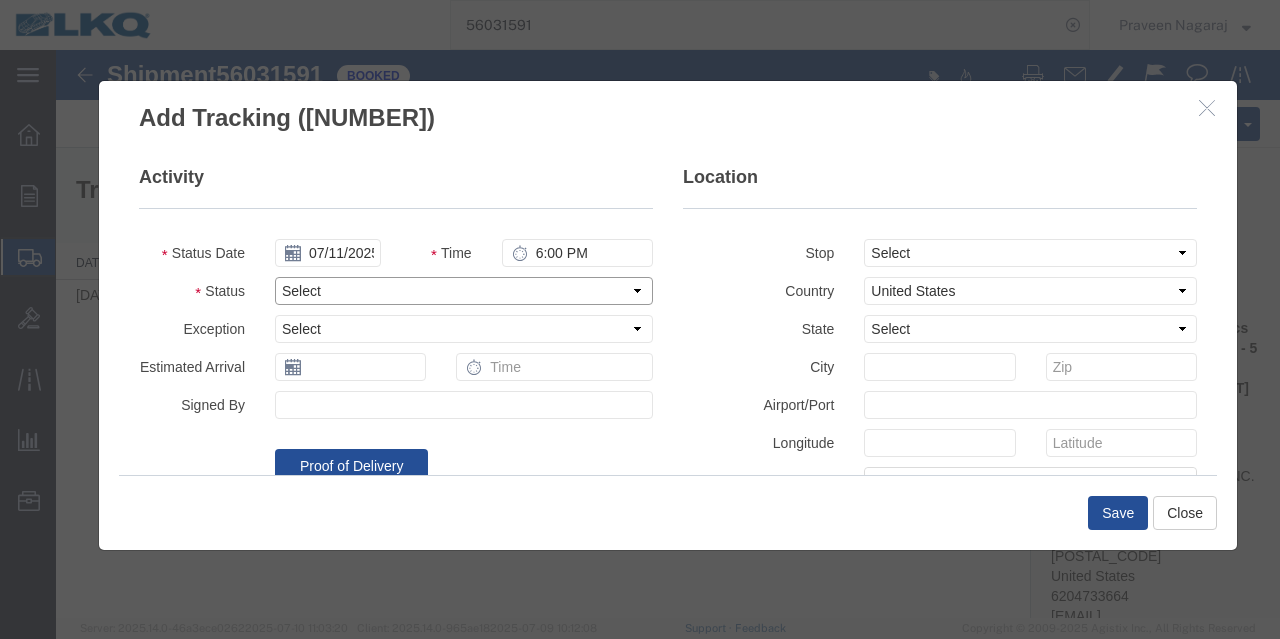 click on "Select Arrival Notice Available Arrival Notice Imported Arrive at Delivery Location Arrive at Pick-Up Location Arrive at Terminal Location Attempted Delivery Attempted Pick-Up Awaiting Customs Clearance Awaiting Pick-Up Break Start Break Stop Cargo Damaged Cargo-Offloaded Cleared Customs Confirmed on Board Customs Delay Customs Hold Customs Released DEA Hold Intact DEA Intensive/Exam Delivered Delivery Appointment Scheduled Delivery Confirmation Delivery Dock Closed Delivery Refused Depart Delivery Location Depart Pick-Up Location Depart Terminal Location Documents Uploaded Entry Docs Received Entry Submitted Estimated date / time for ETA Expired Export Customs Cleared Export Customs Sent FDA Documents Sent FDA Exam FDA Hold FDA Released FDA Review Flight Update Forwarded Fully Released Import Customs Cleared In-Transit In-Transit with Partner ISF filed Loaded Loading Started Mechanical Delay Missed Pick-Up Other Delay Out for Delivery Package Available Partial Delivery Partial Pick-Up Picked Up Proof of del" at bounding box center [464, 291] 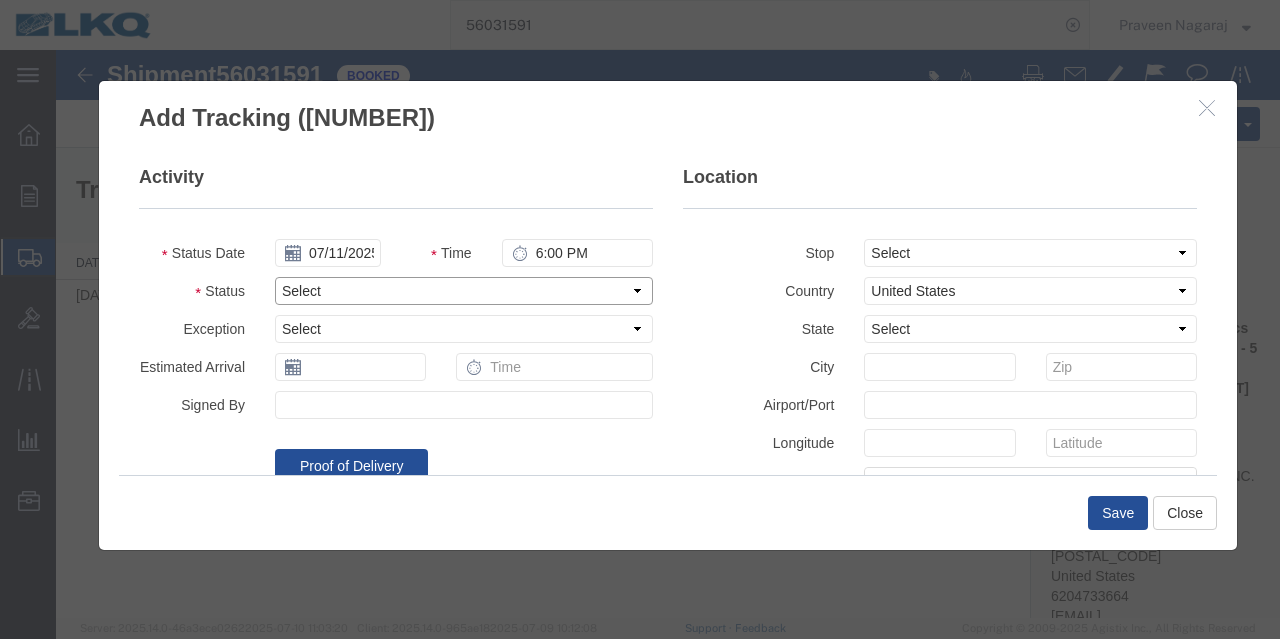 select on "DELIVRED" 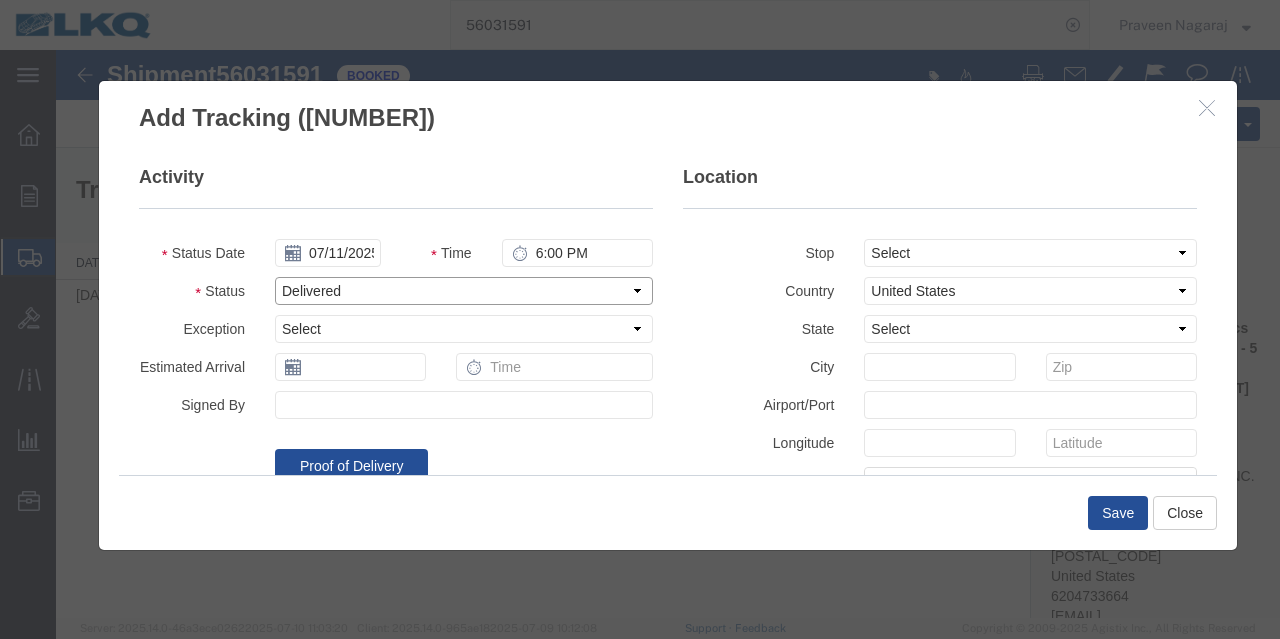 click on "Select Arrival Notice Available Arrival Notice Imported Arrive at Delivery Location Arrive at Pick-Up Location Arrive at Terminal Location Attempted Delivery Attempted Pick-Up Awaiting Customs Clearance Awaiting Pick-Up Break Start Break Stop Cargo Damaged Cargo-Offloaded Cleared Customs Confirmed on Board Customs Delay Customs Hold Customs Released DEA Hold Intact DEA Intensive/Exam Delivered Delivery Appointment Scheduled Delivery Confirmation Delivery Dock Closed Delivery Refused Depart Delivery Location Depart Pick-Up Location Depart Terminal Location Documents Uploaded Entry Docs Received Entry Submitted Estimated date / time for ETA Expired Export Customs Cleared Export Customs Sent FDA Documents Sent FDA Exam FDA Hold FDA Released FDA Review Flight Update Forwarded Fully Released Import Customs Cleared In-Transit In-Transit with Partner ISF filed Loaded Loading Started Mechanical Delay Missed Pick-Up Other Delay Out for Delivery Package Available Partial Delivery Partial Pick-Up Picked Up Proof of del" at bounding box center [464, 291] 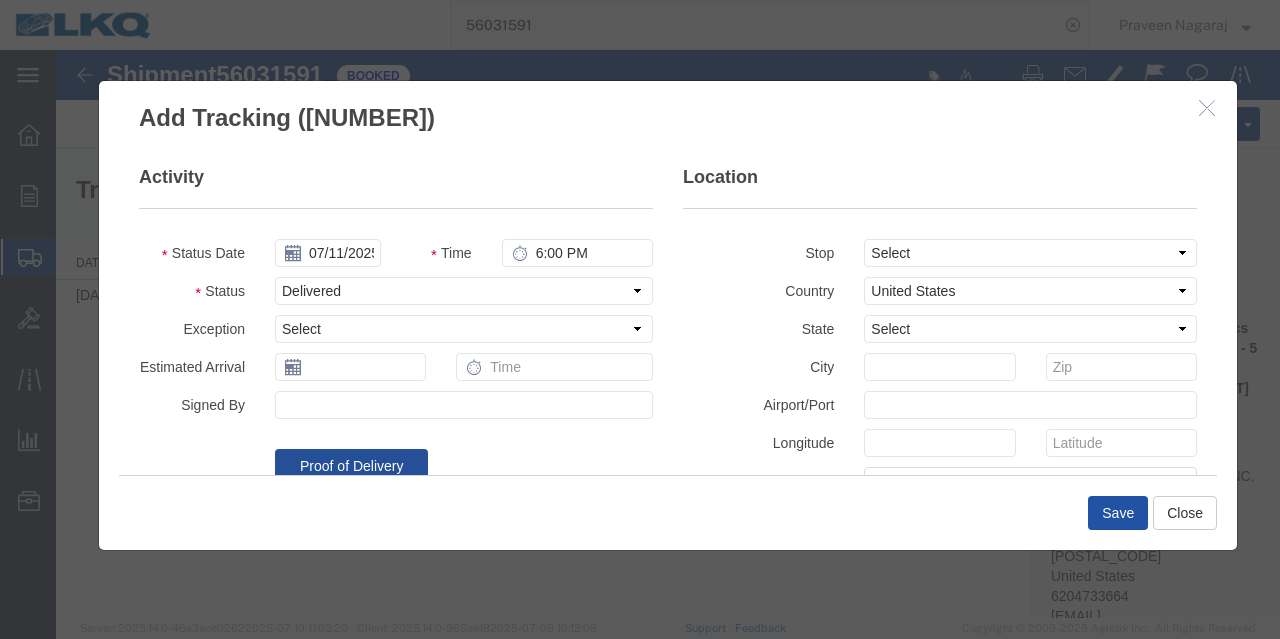 click on "Save" at bounding box center [1118, 513] 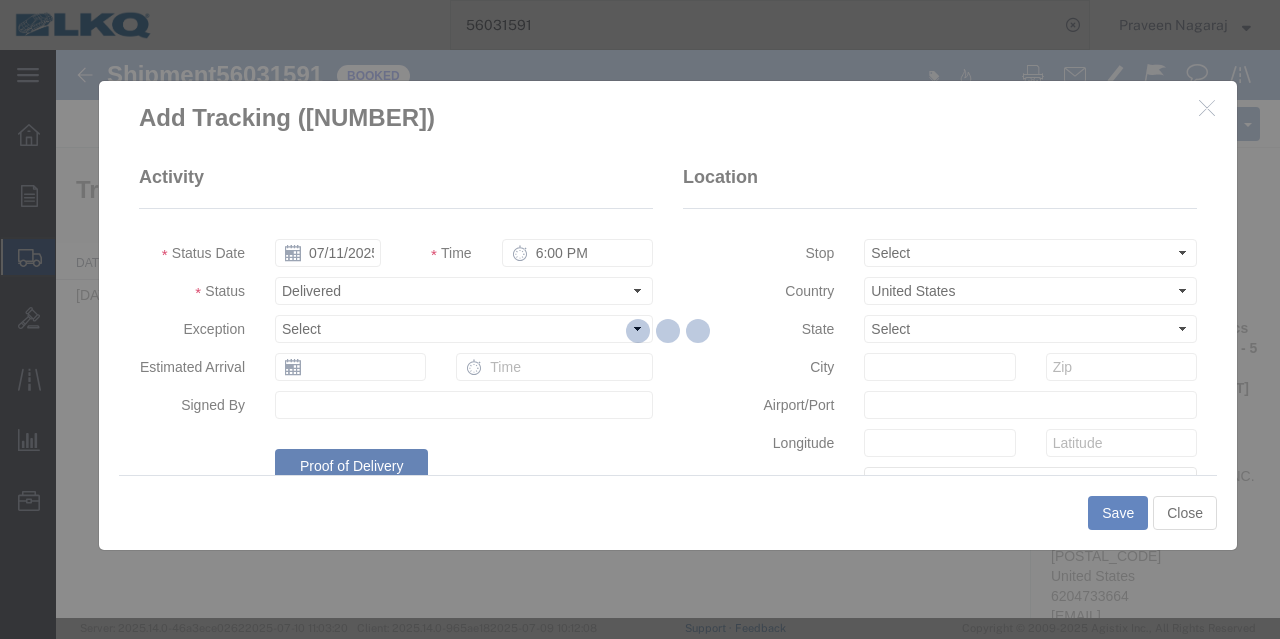 type 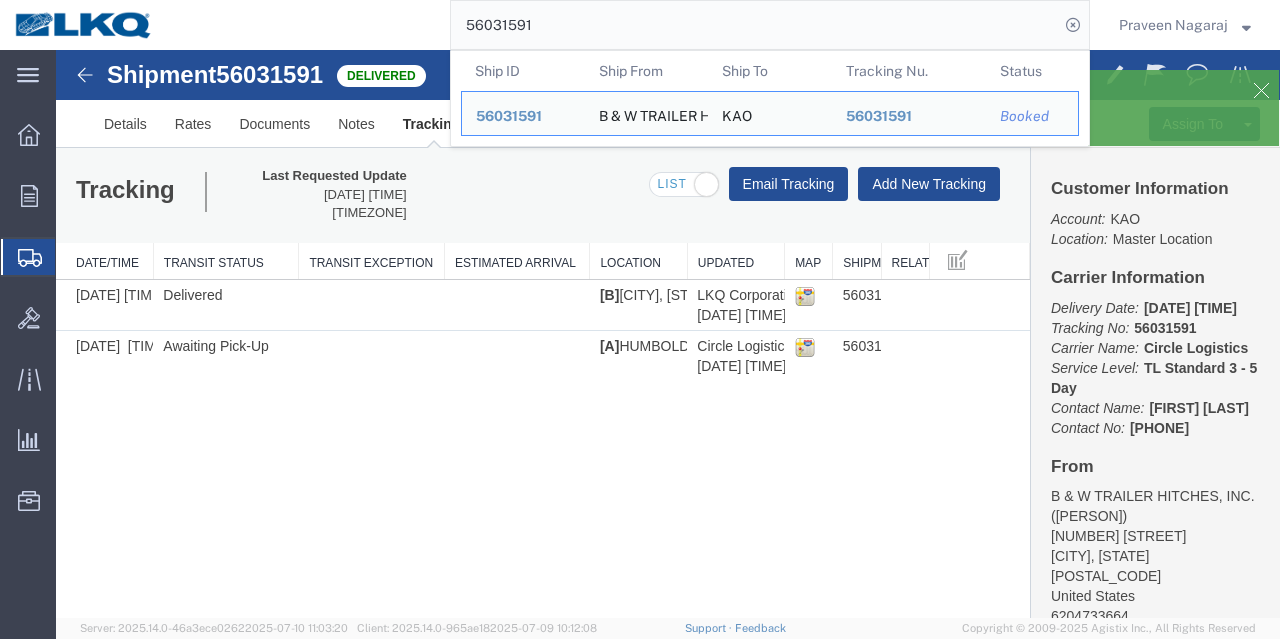 drag, startPoint x: 590, startPoint y: 16, endPoint x: 141, endPoint y: 16, distance: 449 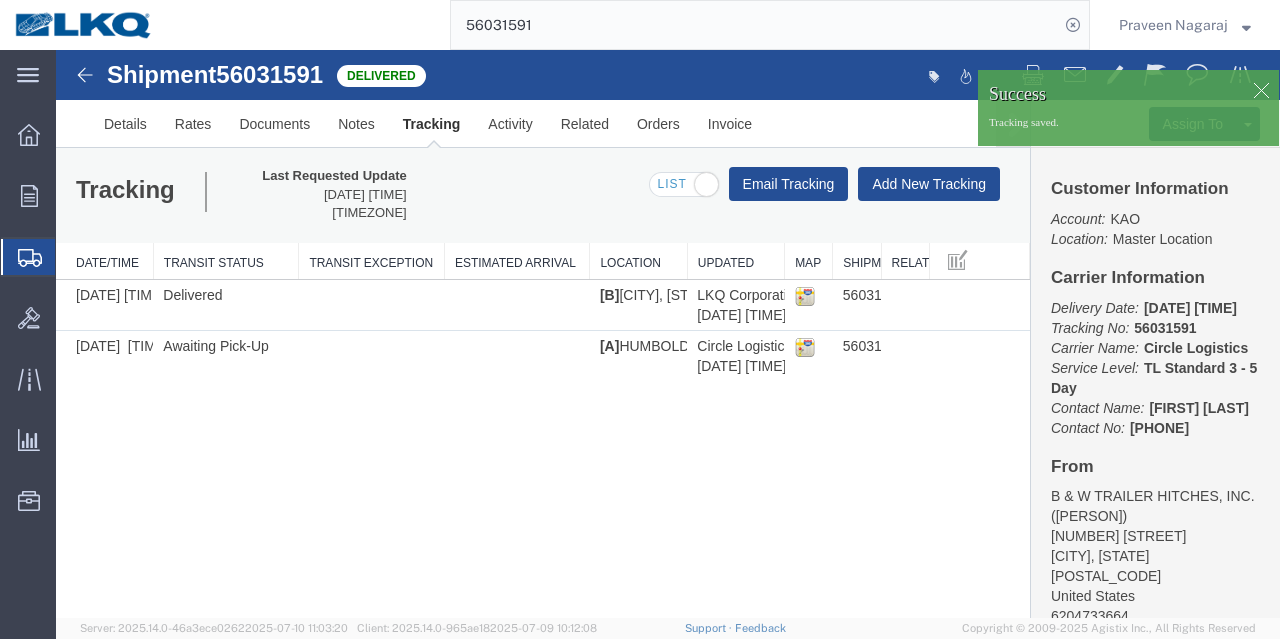 paste on "[NUMBER]" 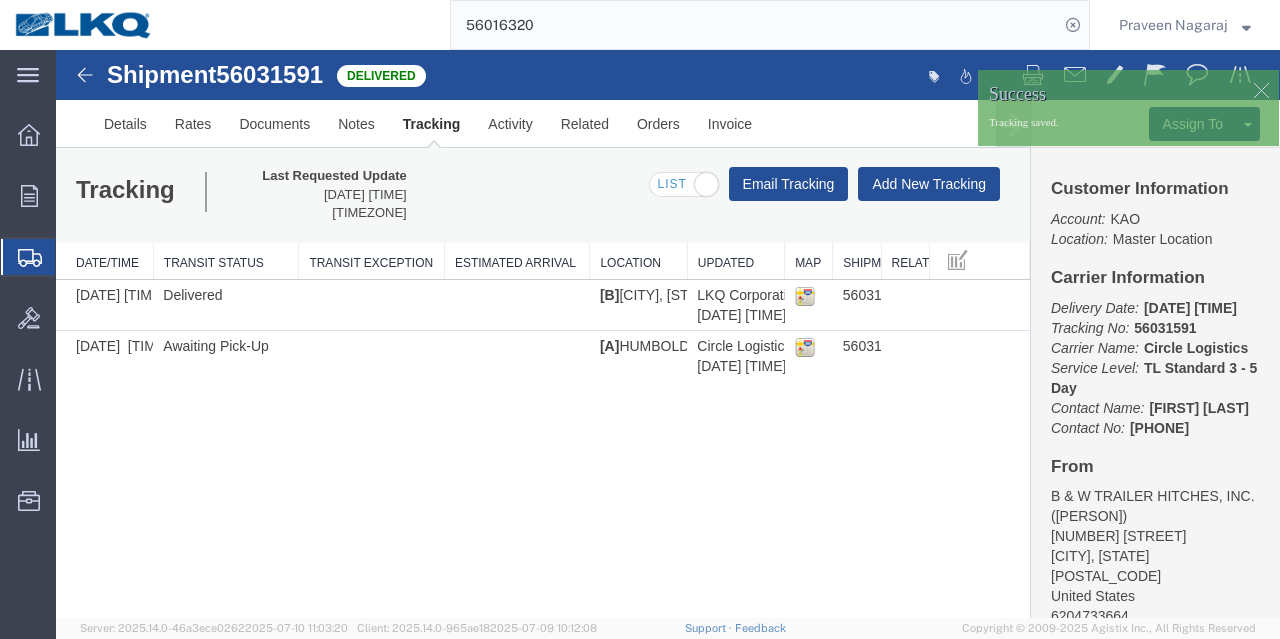 type on "56016320" 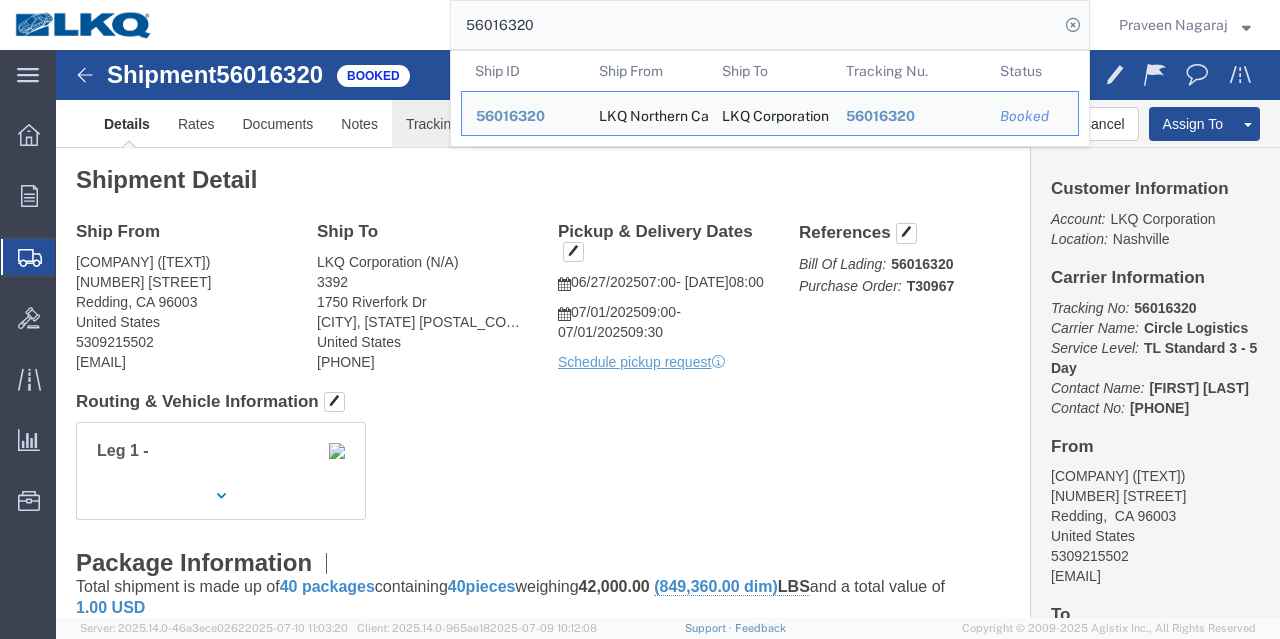 click on "Tracking" 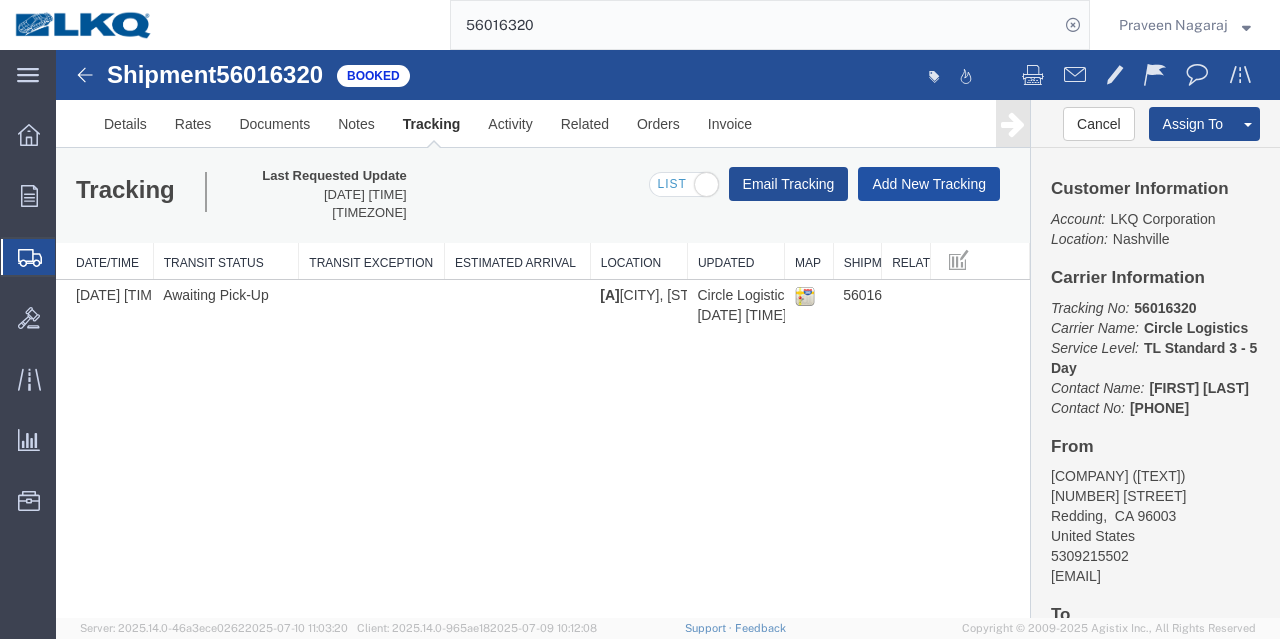 click on "Add New Tracking" at bounding box center [929, 184] 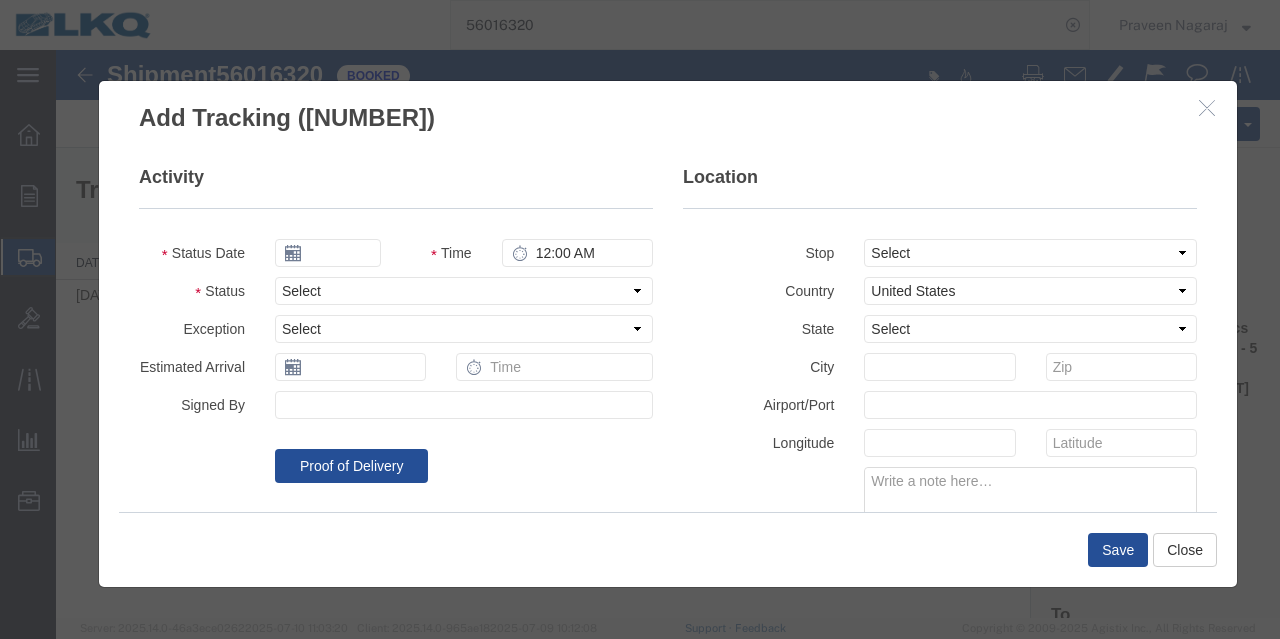 type on "07/11/2025" 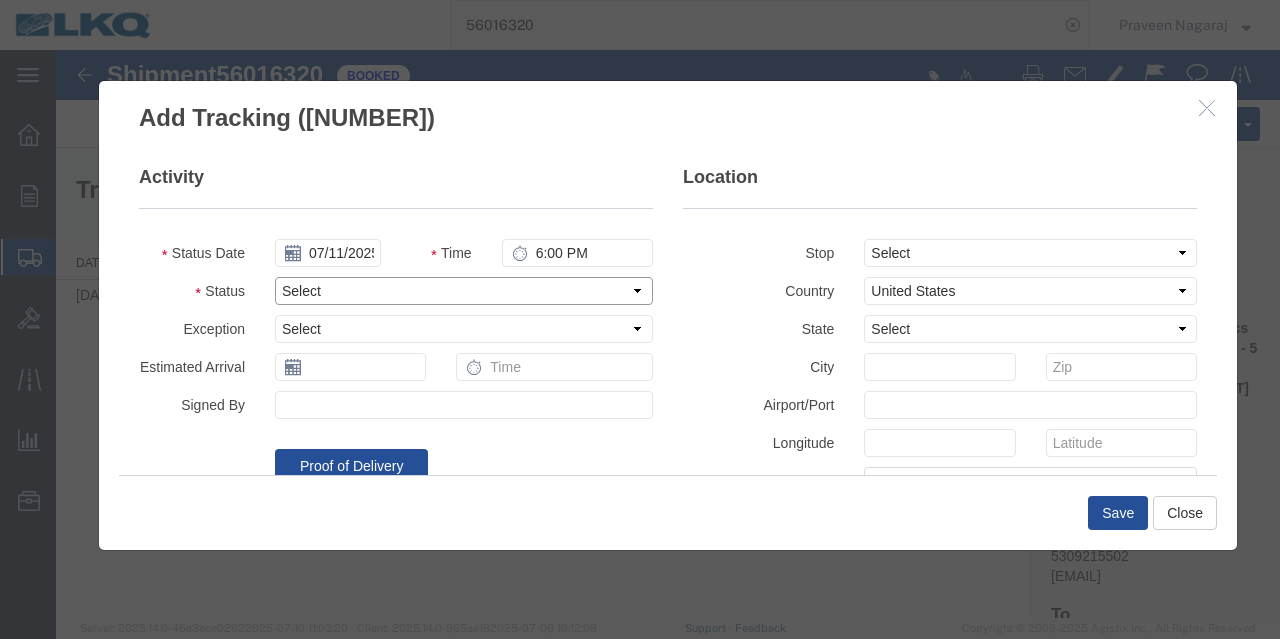 click on "Select Arrival Notice Available Arrival Notice Imported Arrive at Delivery Location Arrive at Pick-Up Location Arrive at Terminal Location Attempted Delivery Attempted Pick-Up Awaiting Customs Clearance Awaiting Pick-Up Break Start Break Stop Cargo Damaged Cargo-Offloaded Cleared Customs Confirmed on Board Customs Delay Customs Hold Customs Released DEA Hold Intact DEA Intensive/Exam Delivered Delivery Appointment Scheduled Delivery Confirmation Delivery Dock Closed Delivery Refused Depart Delivery Location Depart Pick-Up Location Depart Terminal Location Documents Uploaded Entry Docs Received Entry Submitted Estimated date / time for ETA Expired Export Customs Cleared Export Customs Sent FDA Documents Sent FDA Exam FDA Hold FDA Released FDA Review Flight Update Forwarded Fully Released Import Customs Cleared In-Transit In-Transit with Partner ISF filed Loaded Loading Started Mechanical Delay Missed Pick-Up Other Delay Out for Delivery Package Available Partial Delivery Partial Pick-Up Picked Up Proof of del" at bounding box center [464, 291] 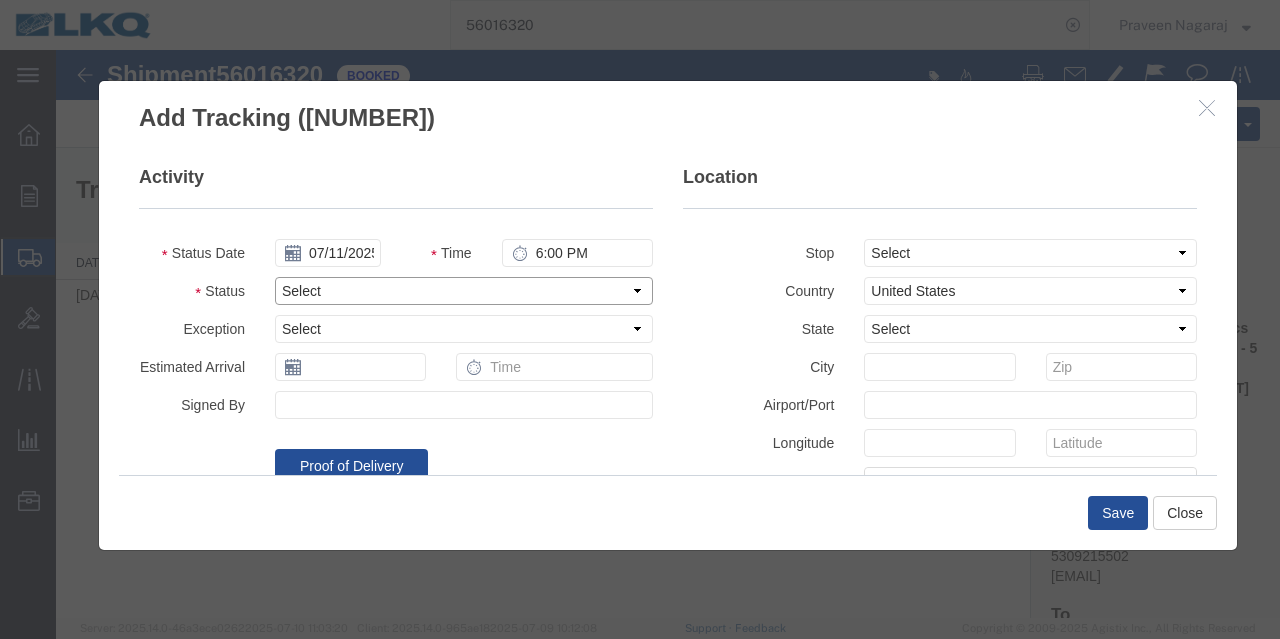 select on "DELIVRED" 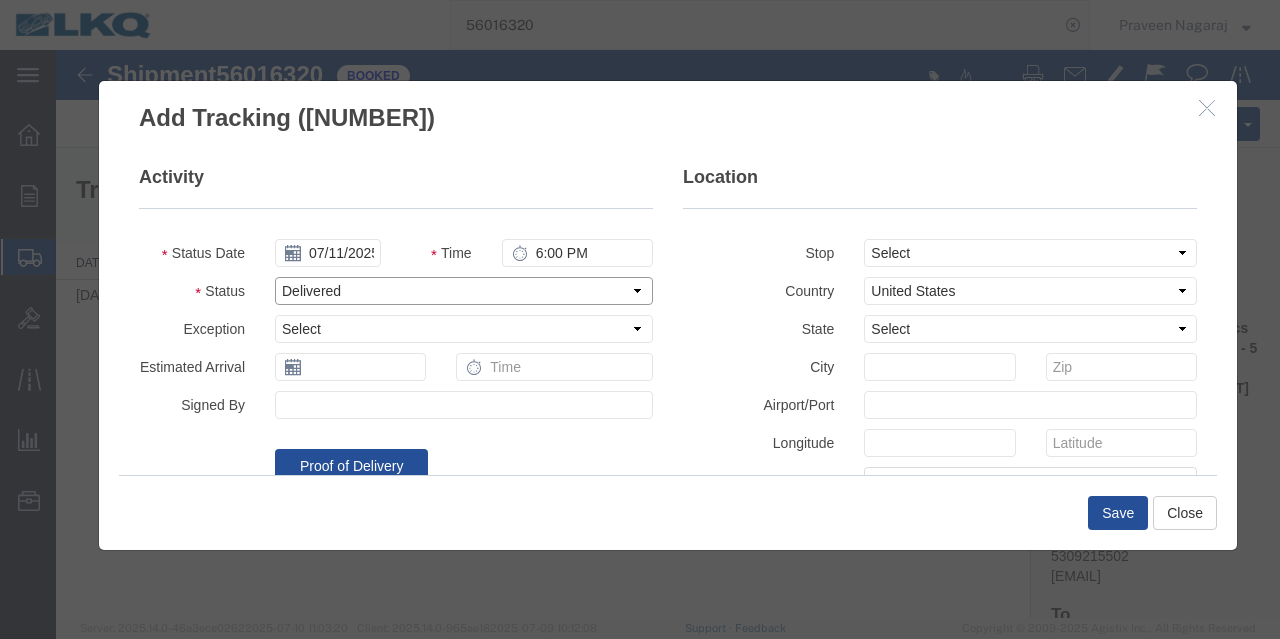 click on "Select Arrival Notice Available Arrival Notice Imported Arrive at Delivery Location Arrive at Pick-Up Location Arrive at Terminal Location Attempted Delivery Attempted Pick-Up Awaiting Customs Clearance Awaiting Pick-Up Break Start Break Stop Cargo Damaged Cargo-Offloaded Cleared Customs Confirmed on Board Customs Delay Customs Hold Customs Released DEA Hold Intact DEA Intensive/Exam Delivered Delivery Appointment Scheduled Delivery Confirmation Delivery Dock Closed Delivery Refused Depart Delivery Location Depart Pick-Up Location Depart Terminal Location Documents Uploaded Entry Docs Received Entry Submitted Estimated date / time for ETA Expired Export Customs Cleared Export Customs Sent FDA Documents Sent FDA Exam FDA Hold FDA Released FDA Review Flight Update Forwarded Fully Released Import Customs Cleared In-Transit In-Transit with Partner ISF filed Loaded Loading Started Mechanical Delay Missed Pick-Up Other Delay Out for Delivery Package Available Partial Delivery Partial Pick-Up Picked Up Proof of del" at bounding box center (464, 291) 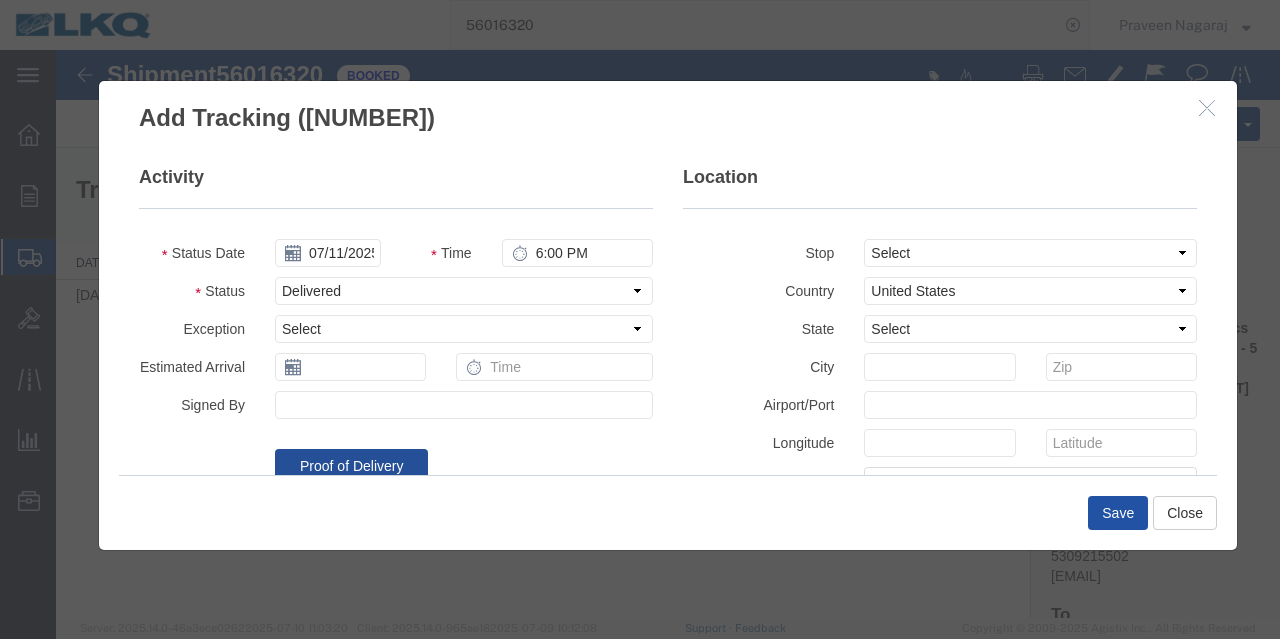 click on "Save" at bounding box center [1118, 513] 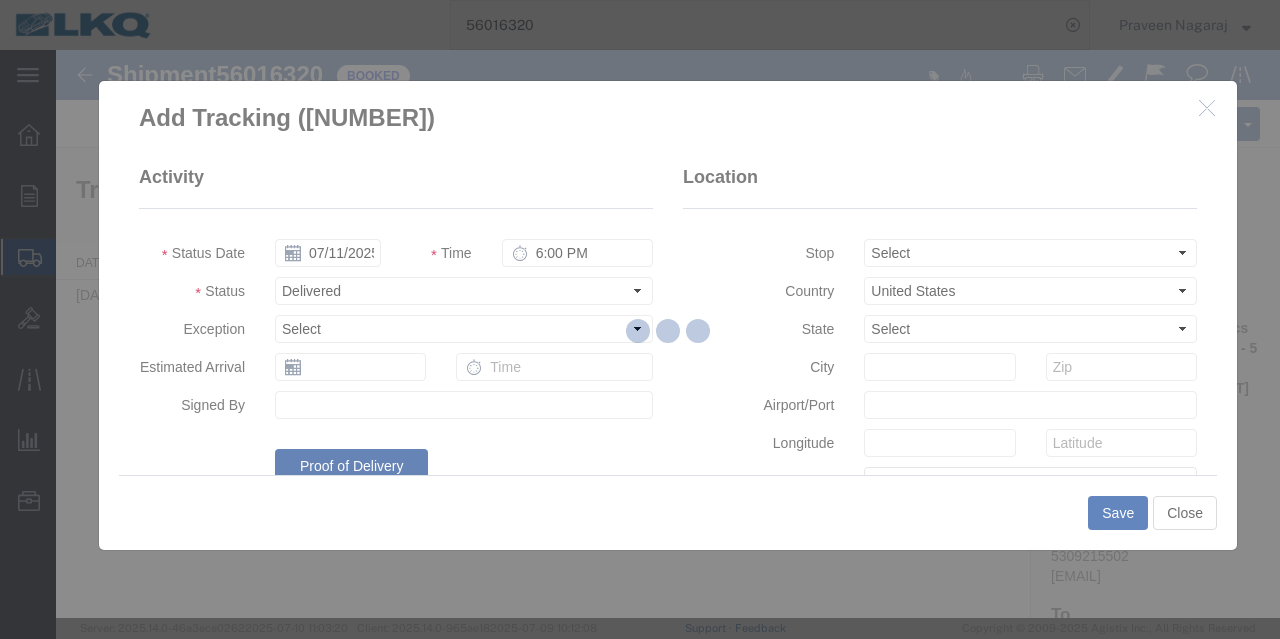 type 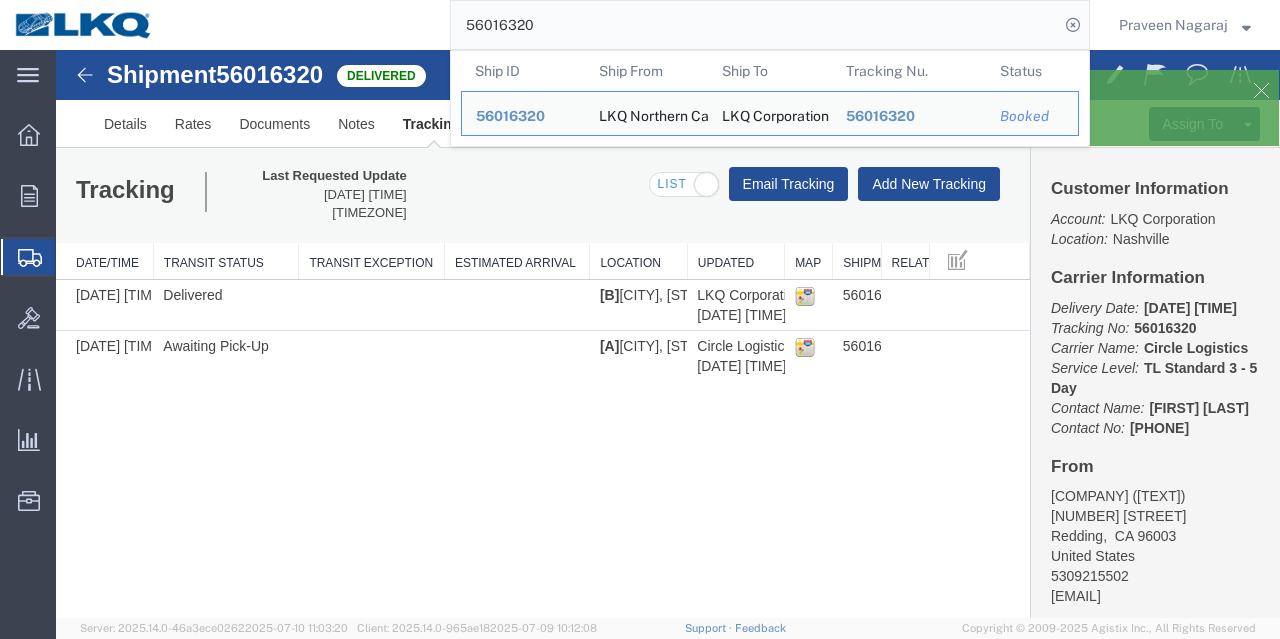drag, startPoint x: 563, startPoint y: 30, endPoint x: 272, endPoint y: 15, distance: 291.38635 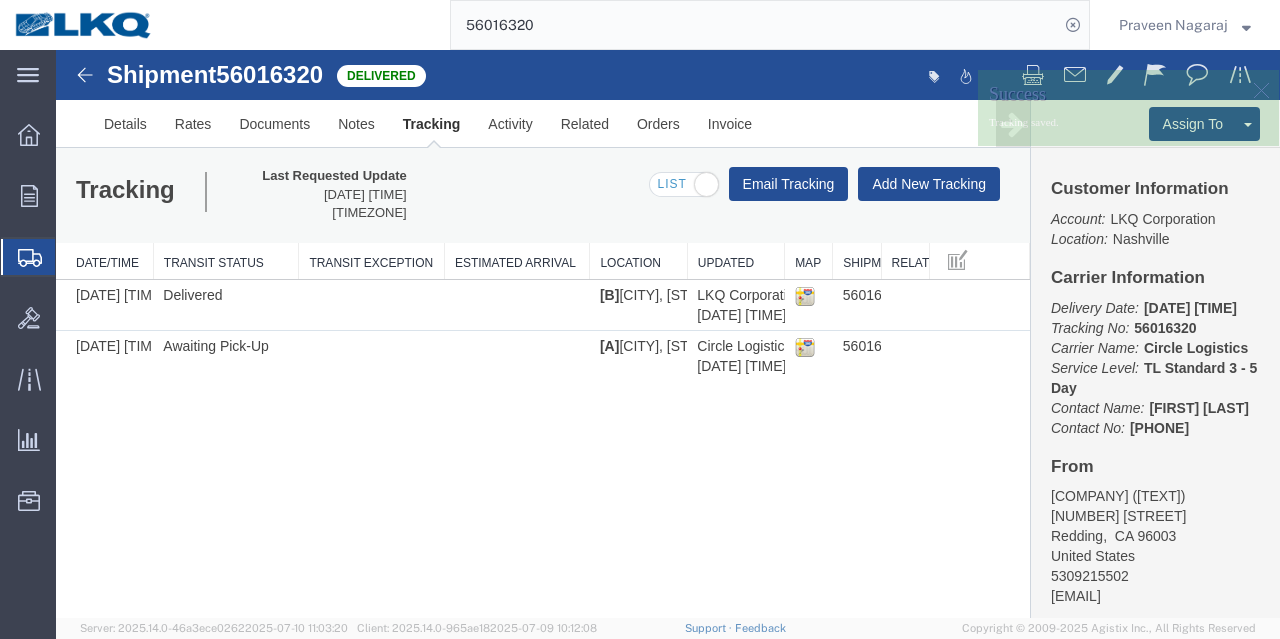 paste on "[NUMBER]" 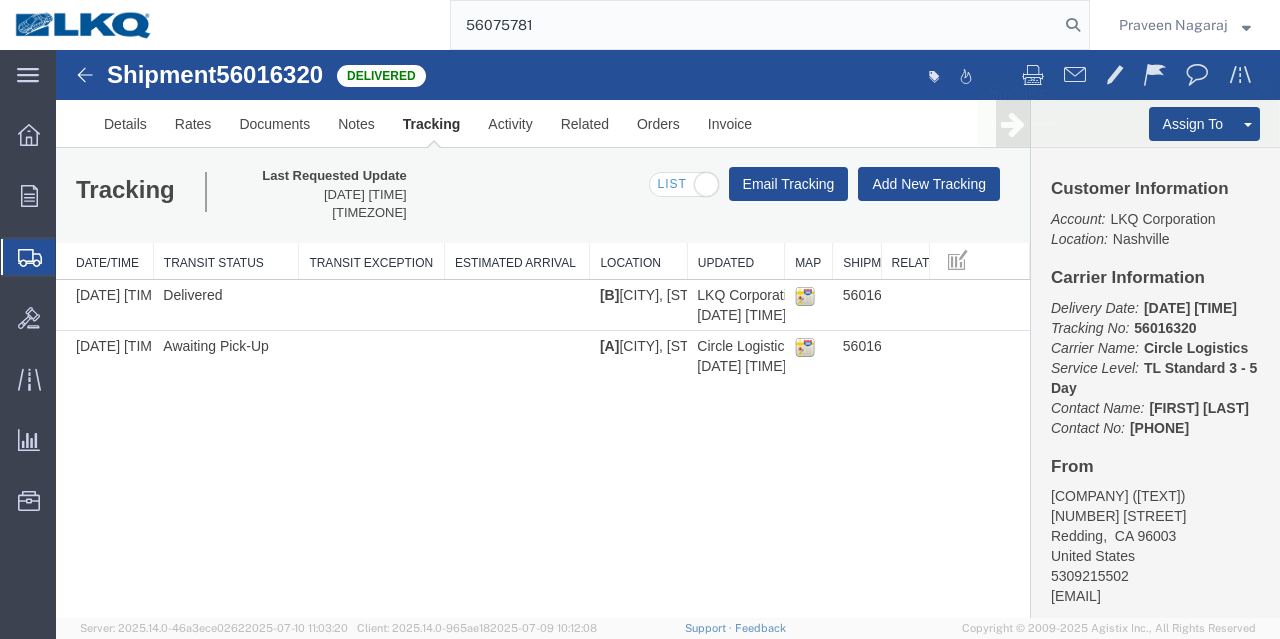 type on "56075781" 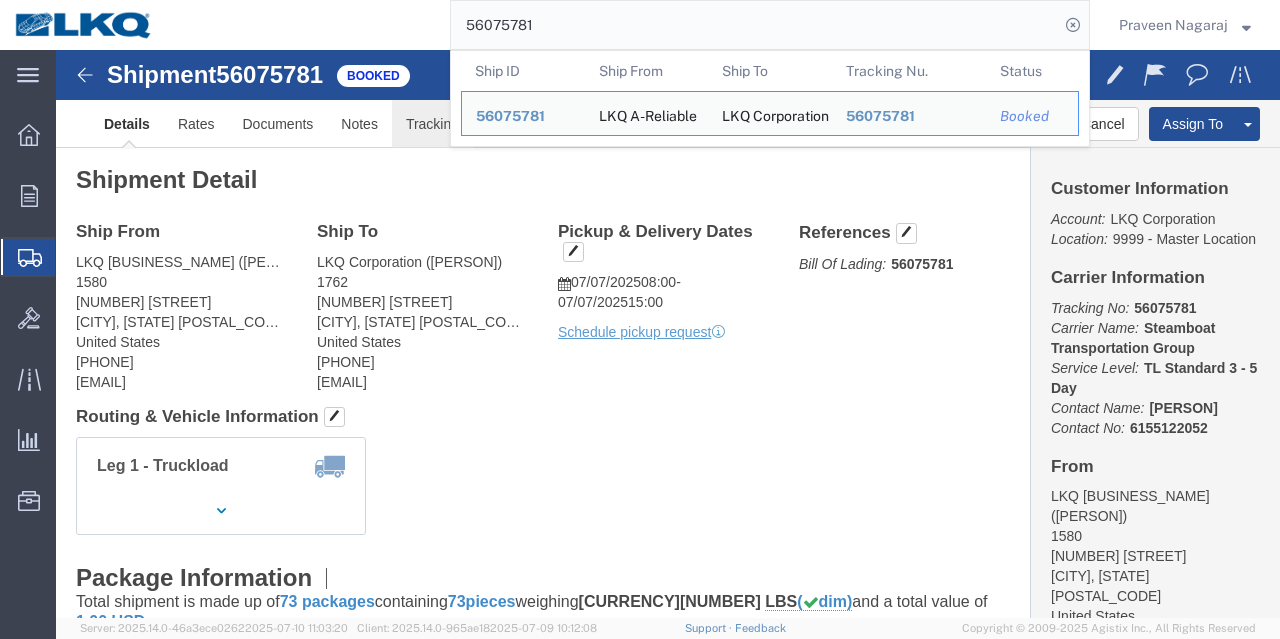 click on "Tracking" 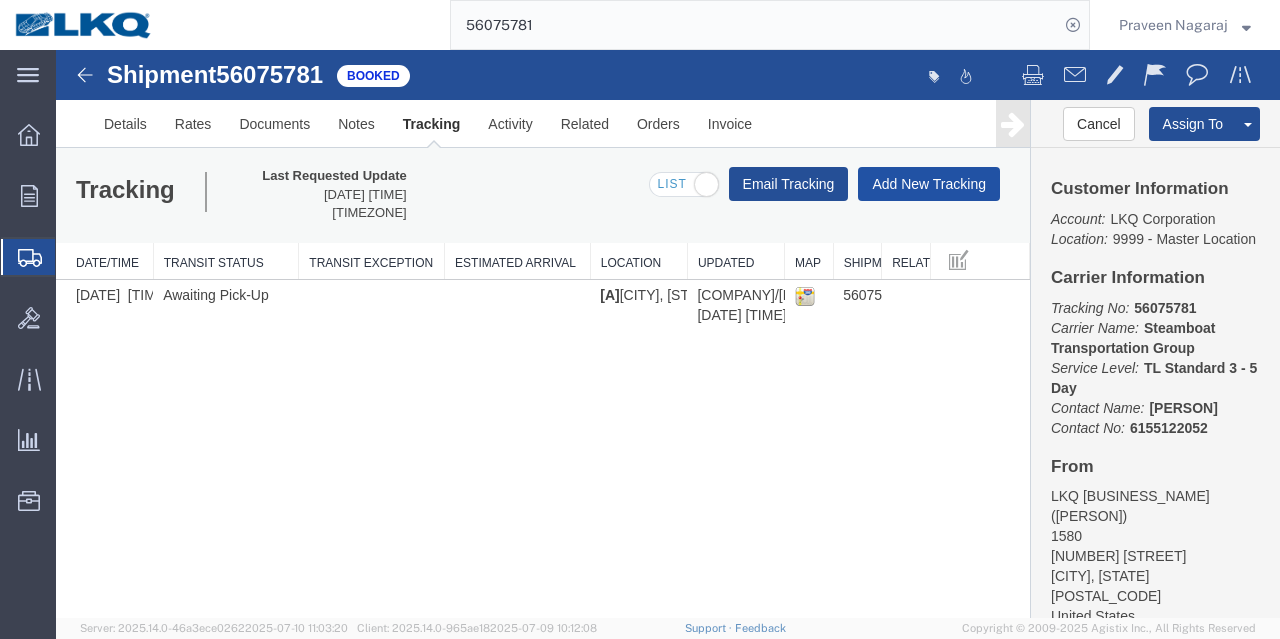 click on "Add New Tracking" at bounding box center [929, 184] 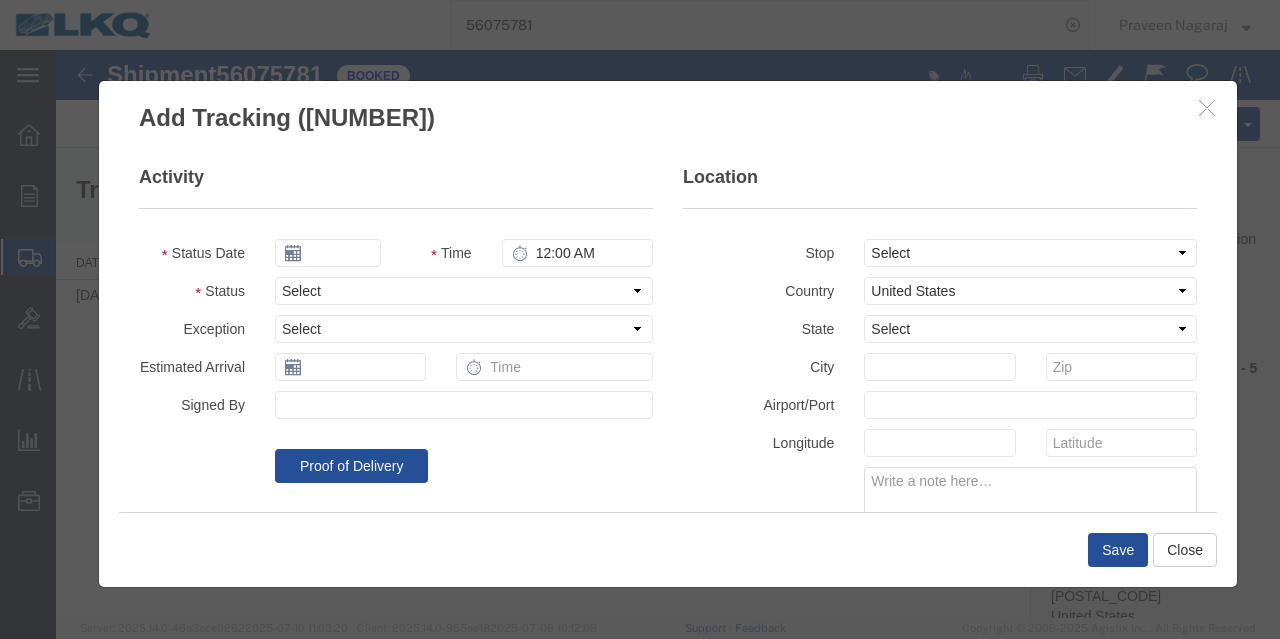 type on "07/11/2025" 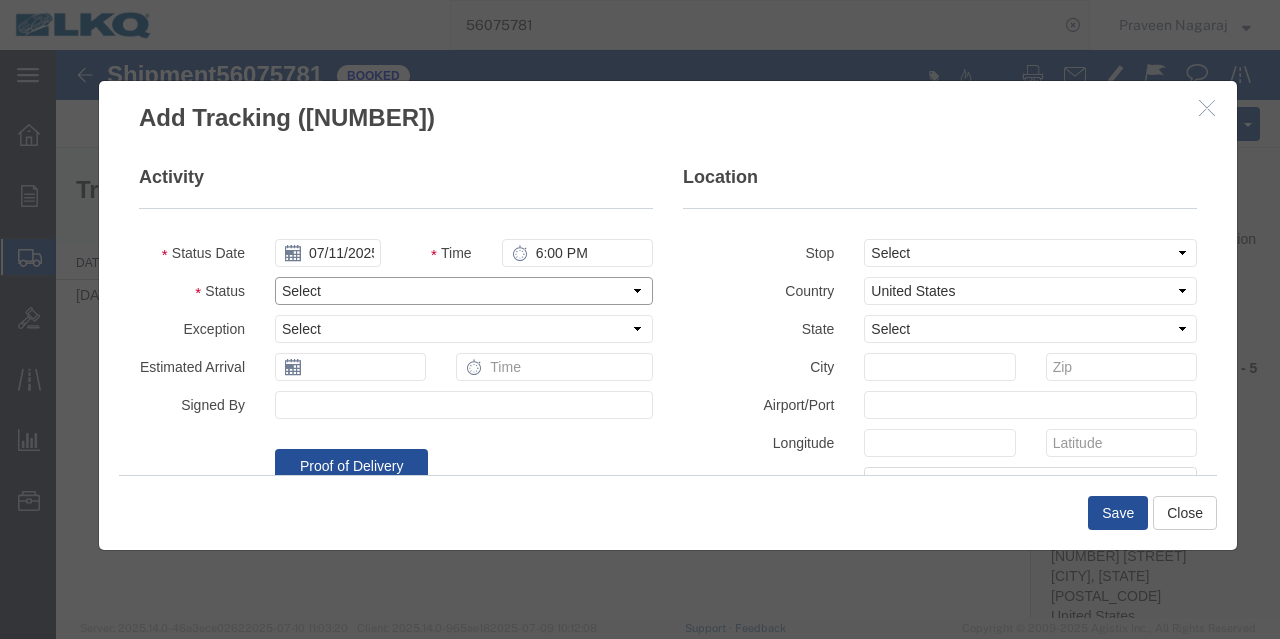 click on "Select Arrival Notice Available Arrival Notice Imported Arrive at Delivery Location Arrive at Pick-Up Location Arrive at Terminal Location Attempted Delivery Attempted Pick-Up Awaiting Customs Clearance Awaiting Pick-Up Break Start Break Stop Cargo Damaged Cargo-Offloaded Cleared Customs Confirmed on Board Customs Delay Customs Hold Customs Released DEA Hold Intact DEA Intensive/Exam Delivered Delivery Appointment Scheduled Delivery Confirmation Delivery Dock Closed Delivery Refused Depart Delivery Location Depart Pick-Up Location Depart Terminal Location Documents Uploaded Entry Docs Received Entry Submitted Estimated date / time for ETA Expired Export Customs Cleared Export Customs Sent FDA Documents Sent FDA Exam FDA Hold FDA Released FDA Review Flight Update Forwarded Fully Released Import Customs Cleared In-Transit In-Transit with Partner ISF filed Loaded Loading Started Mechanical Delay Missed Pick-Up Other Delay Out for Delivery Package Available Partial Delivery Partial Pick-Up Picked Up Proof of del" at bounding box center (464, 291) 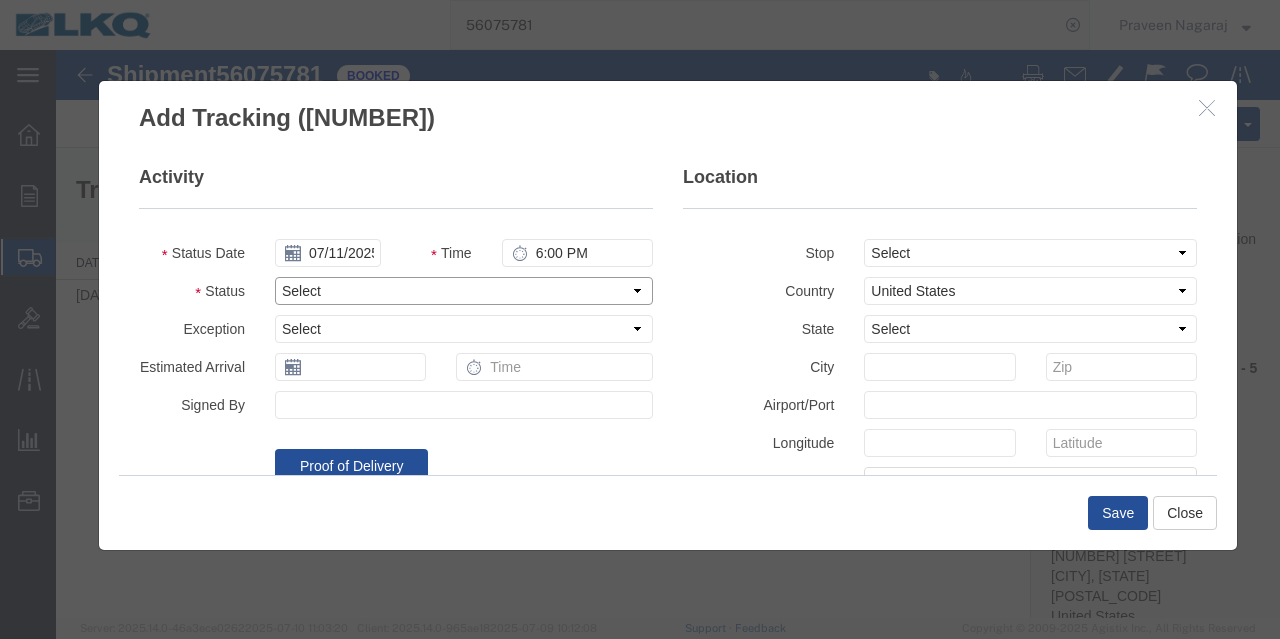 select on "DELIVRED" 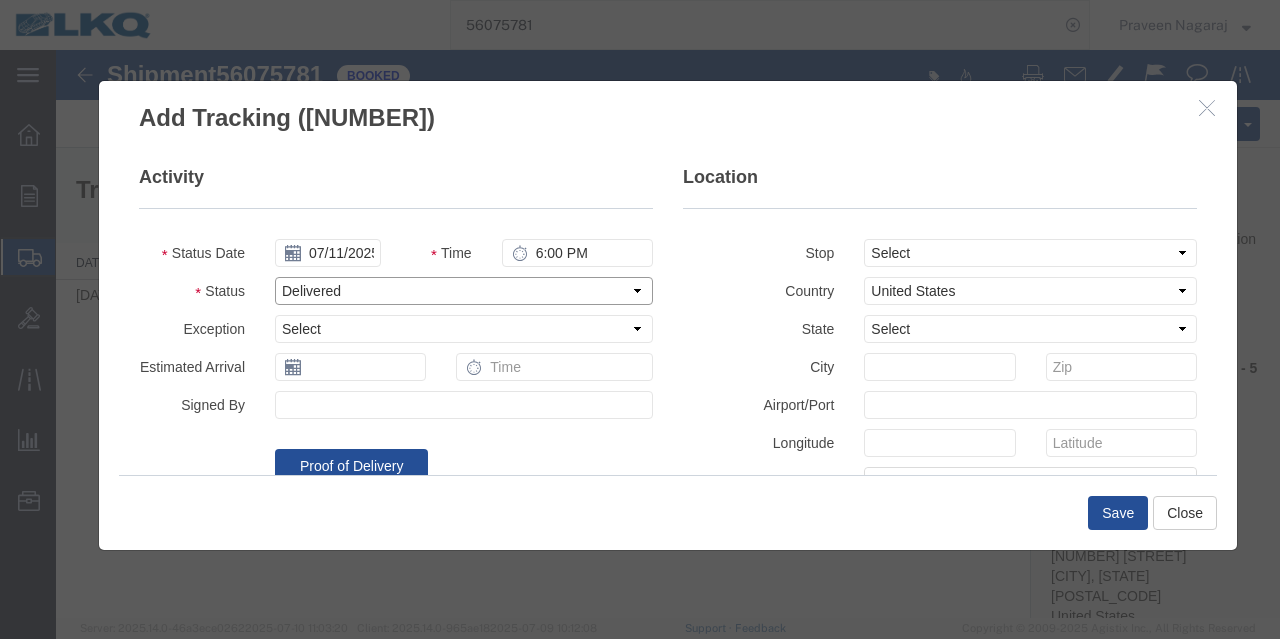 click on "Select Arrival Notice Available Arrival Notice Imported Arrive at Delivery Location Arrive at Pick-Up Location Arrive at Terminal Location Attempted Delivery Attempted Pick-Up Awaiting Customs Clearance Awaiting Pick-Up Break Start Break Stop Cargo Damaged Cargo-Offloaded Cleared Customs Confirmed on Board Customs Delay Customs Hold Customs Released DEA Hold Intact DEA Intensive/Exam Delivered Delivery Appointment Scheduled Delivery Confirmation Delivery Dock Closed Delivery Refused Depart Delivery Location Depart Pick-Up Location Depart Terminal Location Documents Uploaded Entry Docs Received Entry Submitted Estimated date / time for ETA Expired Export Customs Cleared Export Customs Sent FDA Documents Sent FDA Exam FDA Hold FDA Released FDA Review Flight Update Forwarded Fully Released Import Customs Cleared In-Transit In-Transit with Partner ISF filed Loaded Loading Started Mechanical Delay Missed Pick-Up Other Delay Out for Delivery Package Available Partial Delivery Partial Pick-Up Picked Up Proof of del" at bounding box center (464, 291) 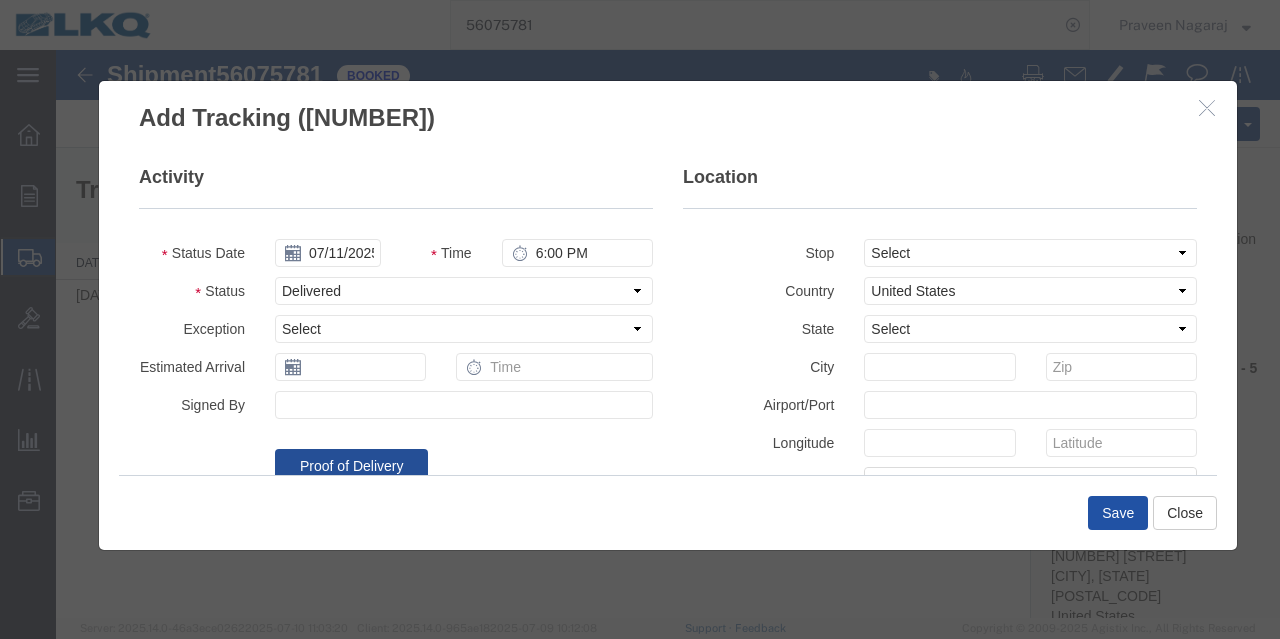 click on "Save" at bounding box center [1118, 513] 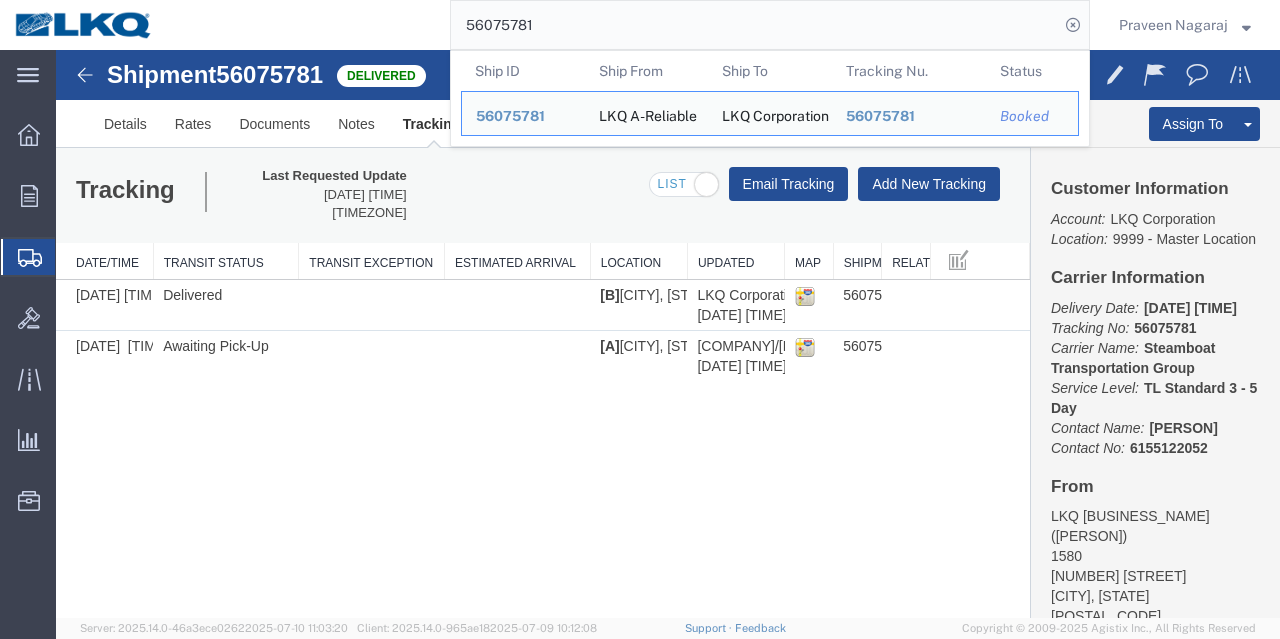 drag, startPoint x: 610, startPoint y: 78, endPoint x: 160, endPoint y: 50, distance: 450.87027 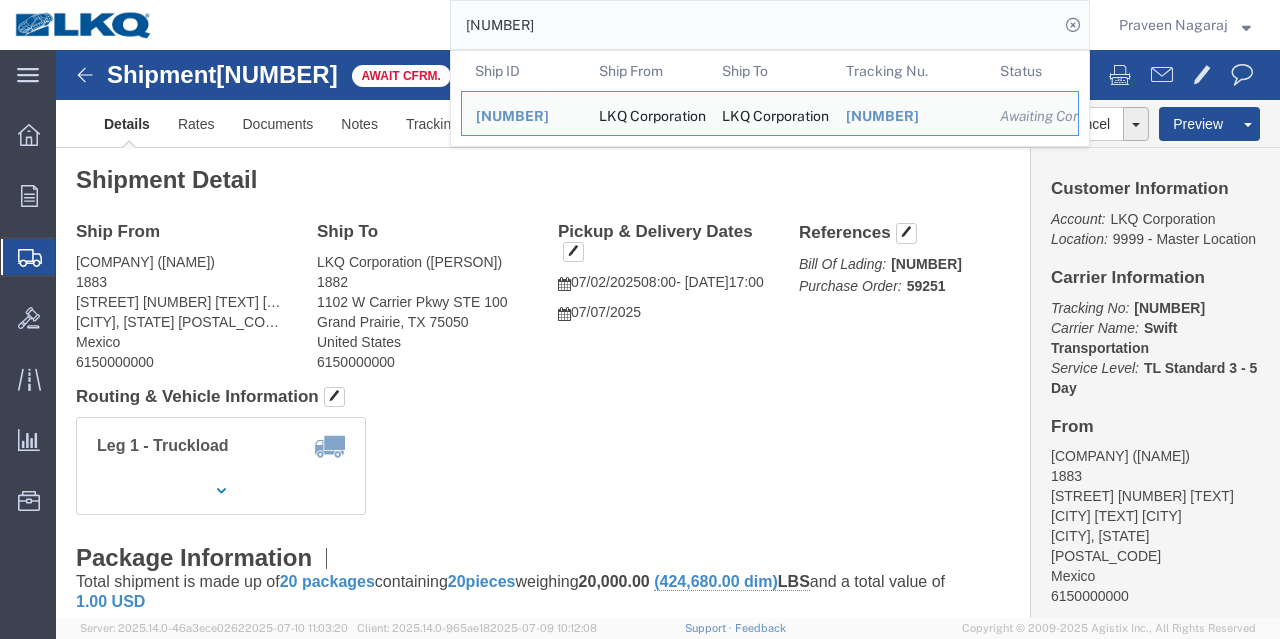 drag, startPoint x: 574, startPoint y: 18, endPoint x: 294, endPoint y: 41, distance: 280.94305 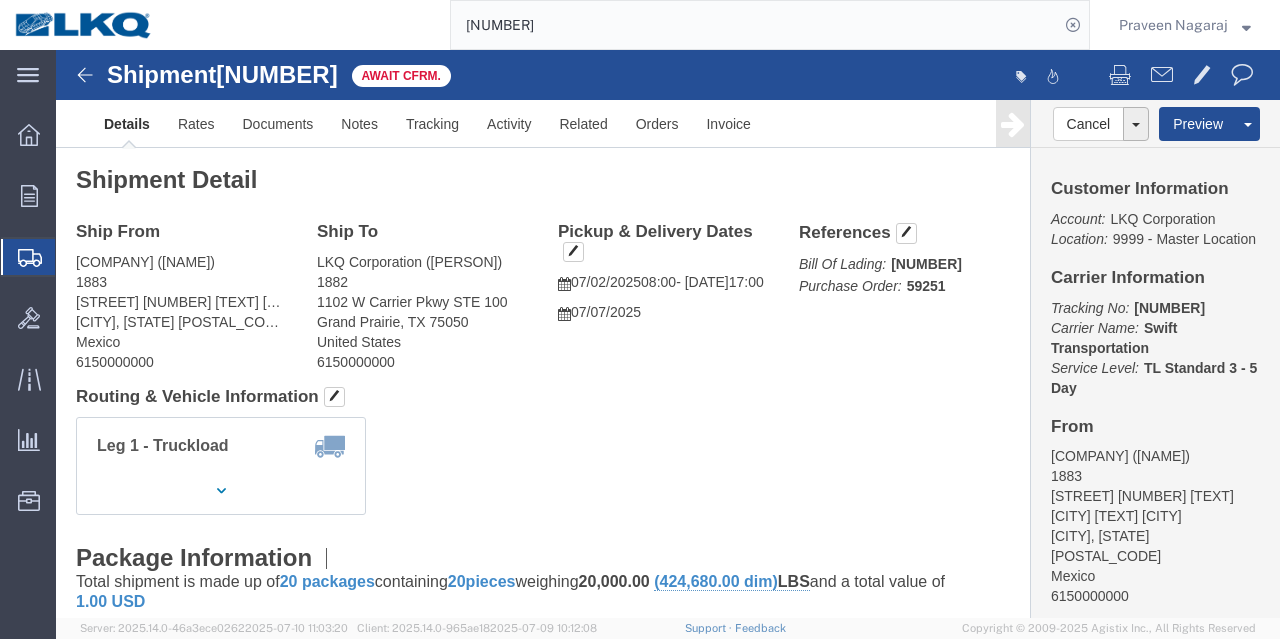 paste on "[NUMBER]" 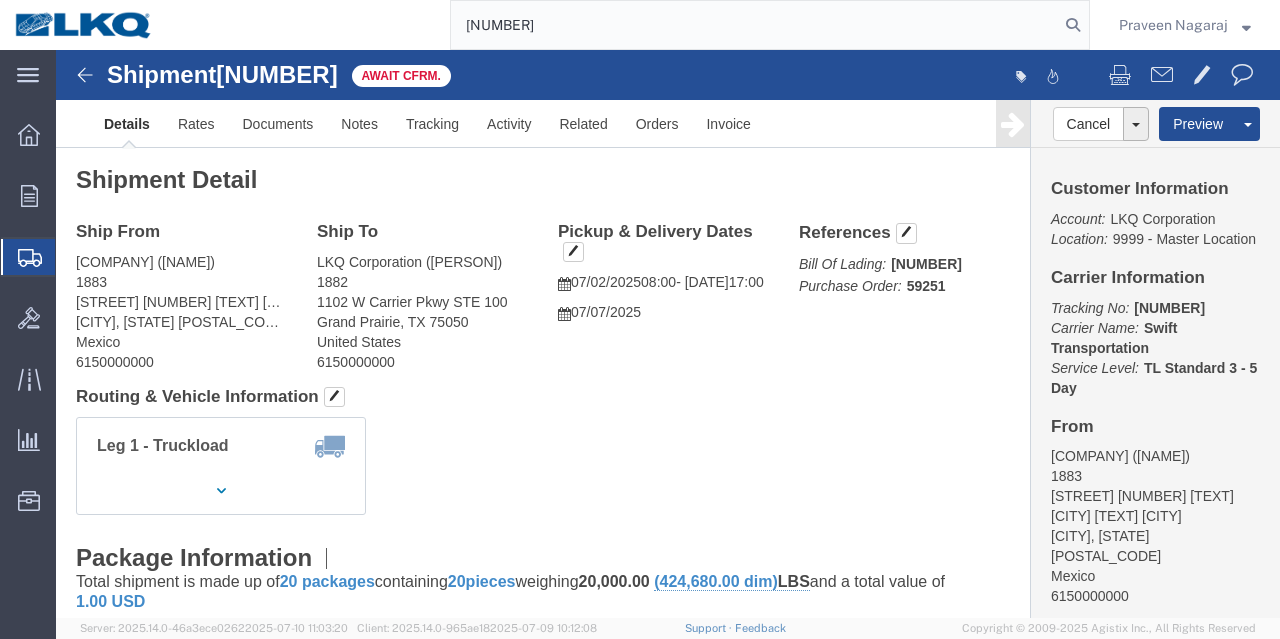 type on "[NUMBER]" 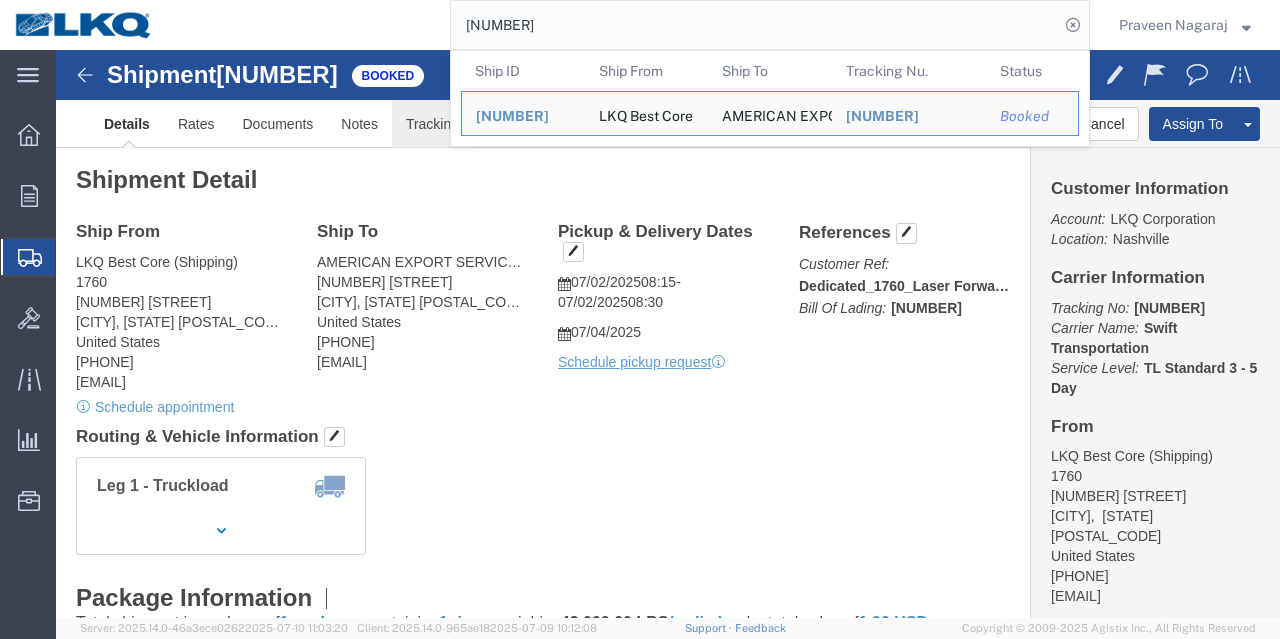 click on "Tracking" 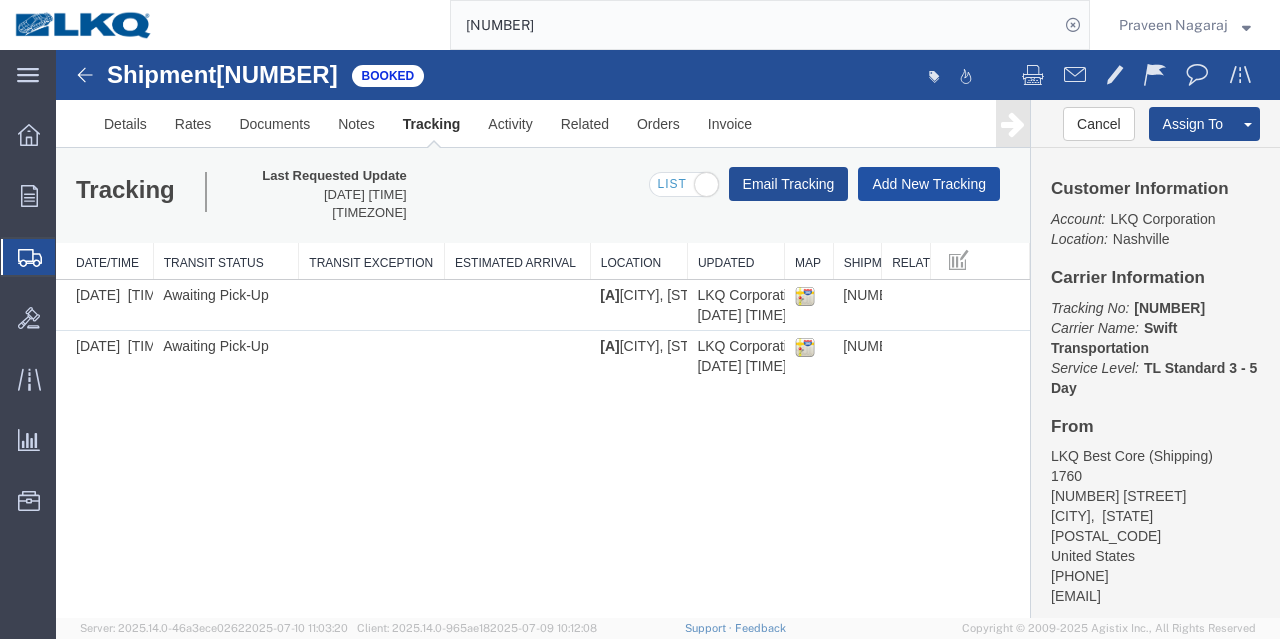 click on "Add New Tracking" at bounding box center [929, 184] 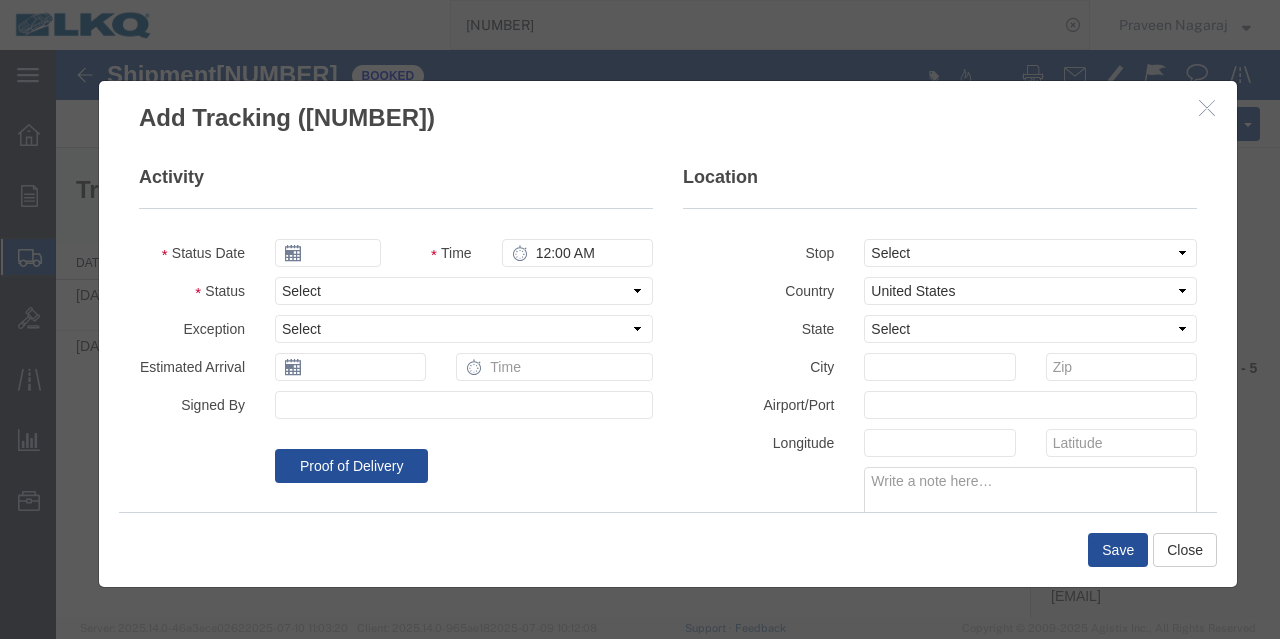 type on "07/11/2025" 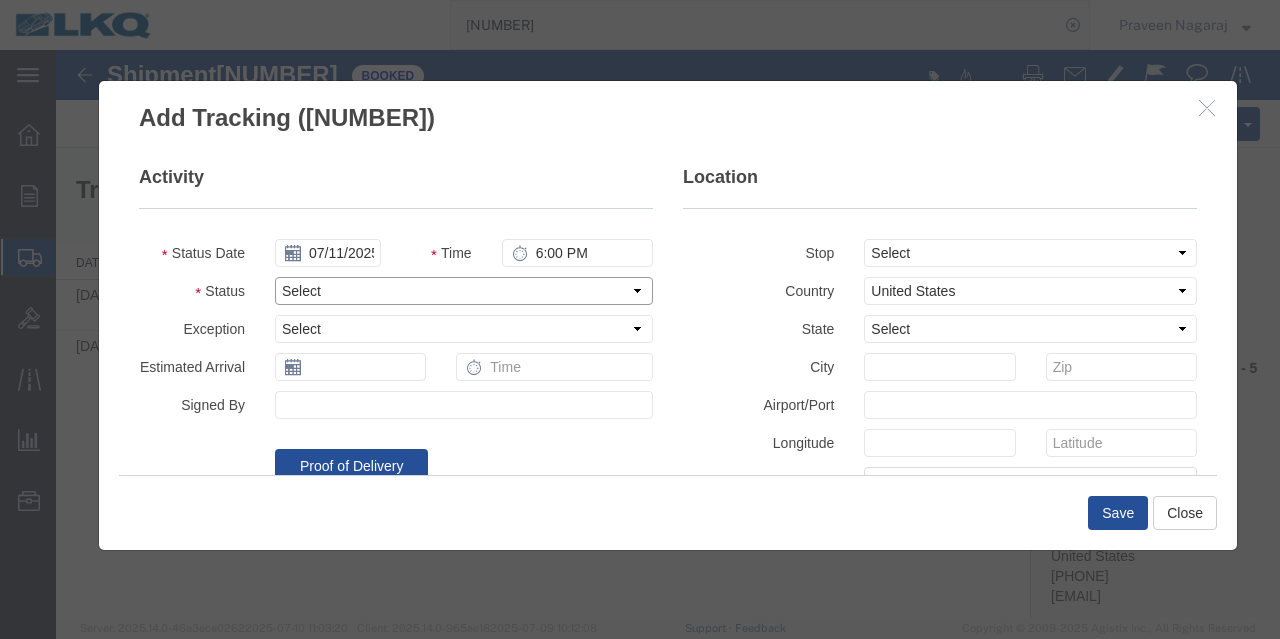 click on "Select Arrival Notice Available Arrival Notice Imported Arrive at Delivery Location Arrive at Pick-Up Location Arrive at Terminal Location Attempted Delivery Attempted Pick-Up Awaiting Customs Clearance Awaiting Pick-Up Break Start Break Stop Cargo Damaged Cargo-Offloaded Cleared Customs Confirmed on Board Customs Delay Customs Hold Customs Released DEA Hold Intact DEA Intensive/Exam Delivered Delivery Appointment Scheduled Delivery Confirmation Delivery Dock Closed Delivery Refused Depart Delivery Location Depart Pick-Up Location Depart Terminal Location Documents Uploaded Entry Docs Received Entry Submitted Estimated date / time for ETA Expired Export Customs Cleared Export Customs Sent FDA Documents Sent FDA Exam FDA Hold FDA Released FDA Review Flight Update Forwarded Fully Released Import Customs Cleared In-Transit In-Transit with Partner ISF filed Loaded Loading Started Mechanical Delay Missed Pick-Up Other Delay Out for Delivery Package Available Partial Delivery Partial Pick-Up Picked Up Proof of del" at bounding box center [464, 291] 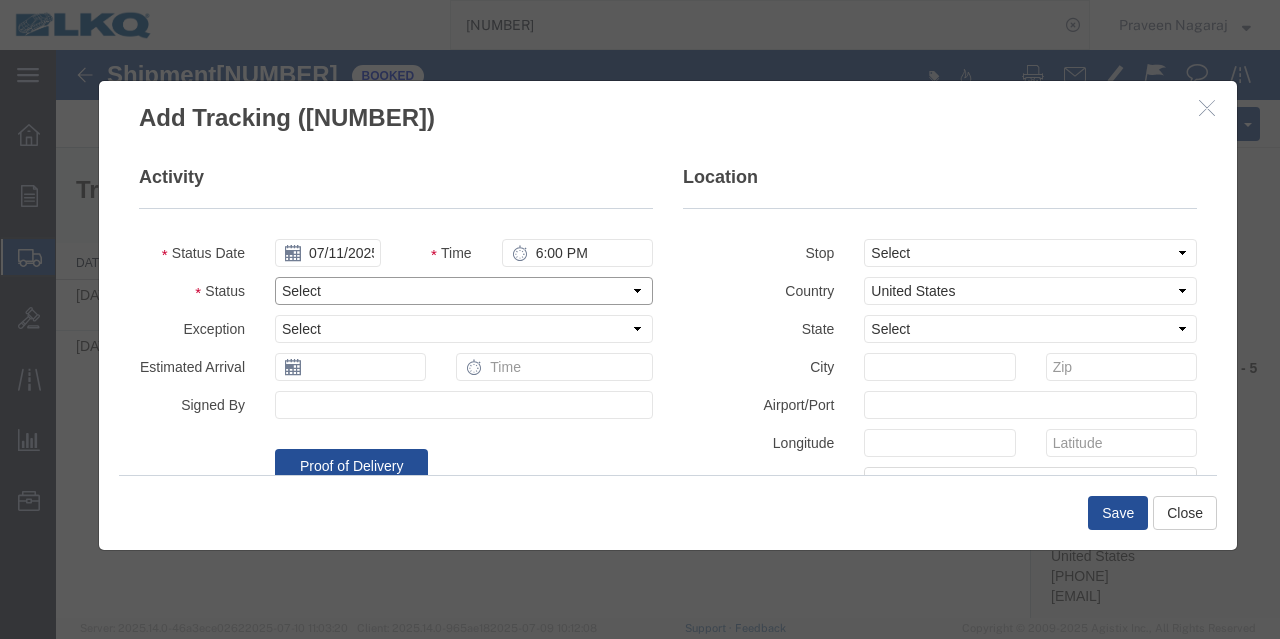 select on "DELIVRED" 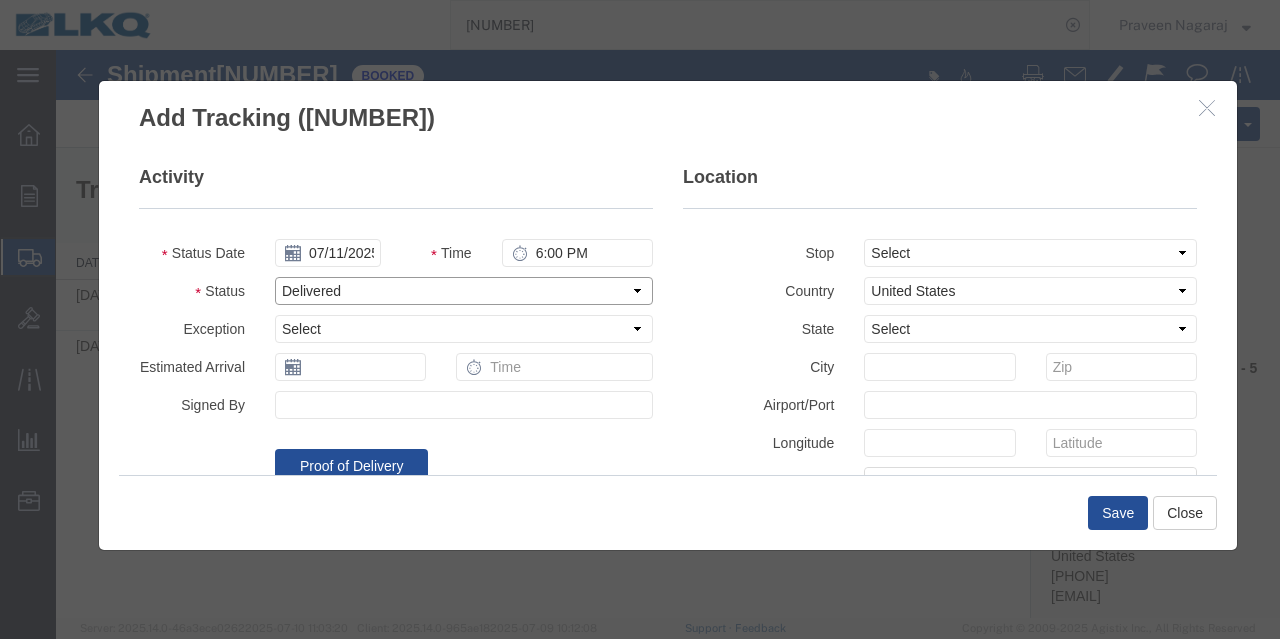click on "Select Arrival Notice Available Arrival Notice Imported Arrive at Delivery Location Arrive at Pick-Up Location Arrive at Terminal Location Attempted Delivery Attempted Pick-Up Awaiting Customs Clearance Awaiting Pick-Up Break Start Break Stop Cargo Damaged Cargo-Offloaded Cleared Customs Confirmed on Board Customs Delay Customs Hold Customs Released DEA Hold Intact DEA Intensive/Exam Delivered Delivery Appointment Scheduled Delivery Confirmation Delivery Dock Closed Delivery Refused Depart Delivery Location Depart Pick-Up Location Depart Terminal Location Documents Uploaded Entry Docs Received Entry Submitted Estimated date / time for ETA Expired Export Customs Cleared Export Customs Sent FDA Documents Sent FDA Exam FDA Hold FDA Released FDA Review Flight Update Forwarded Fully Released Import Customs Cleared In-Transit In-Transit with Partner ISF filed Loaded Loading Started Mechanical Delay Missed Pick-Up Other Delay Out for Delivery Package Available Partial Delivery Partial Pick-Up Picked Up Proof of del" at bounding box center (464, 291) 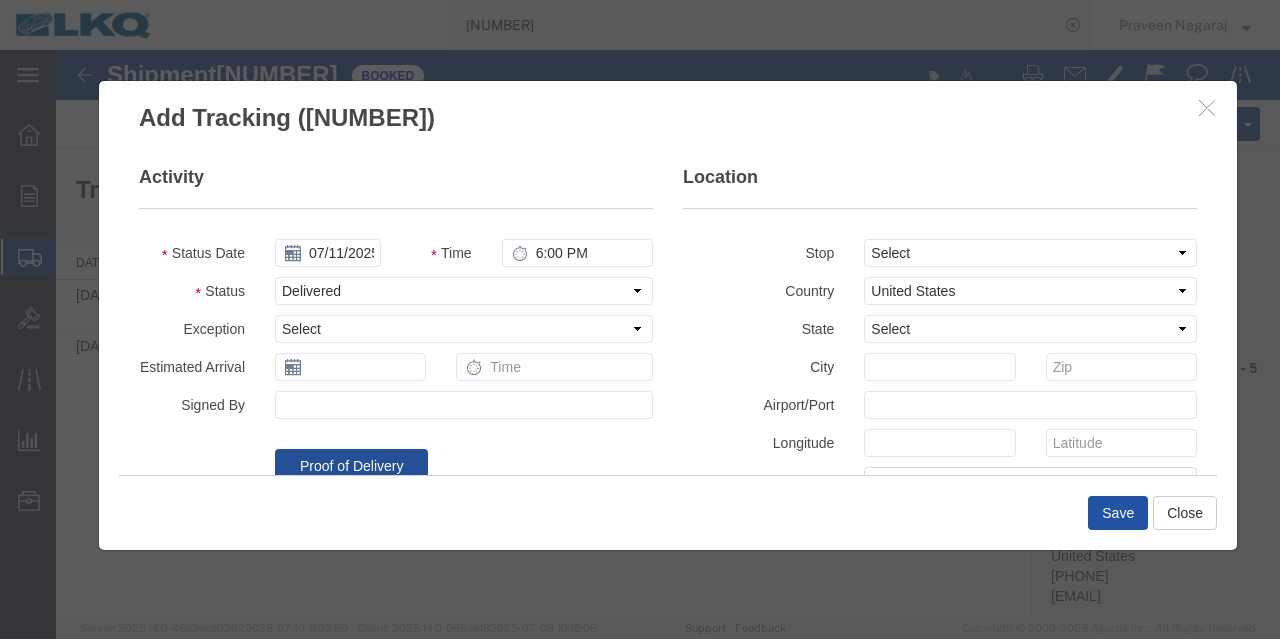 click on "Save" at bounding box center [1118, 513] 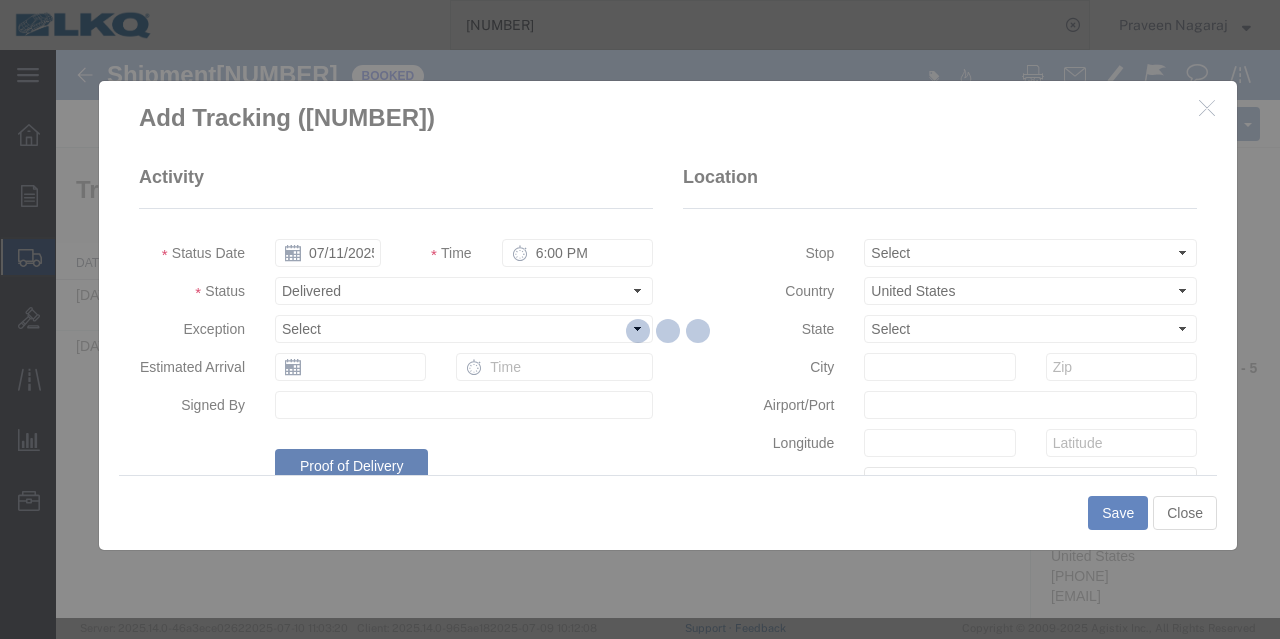 type 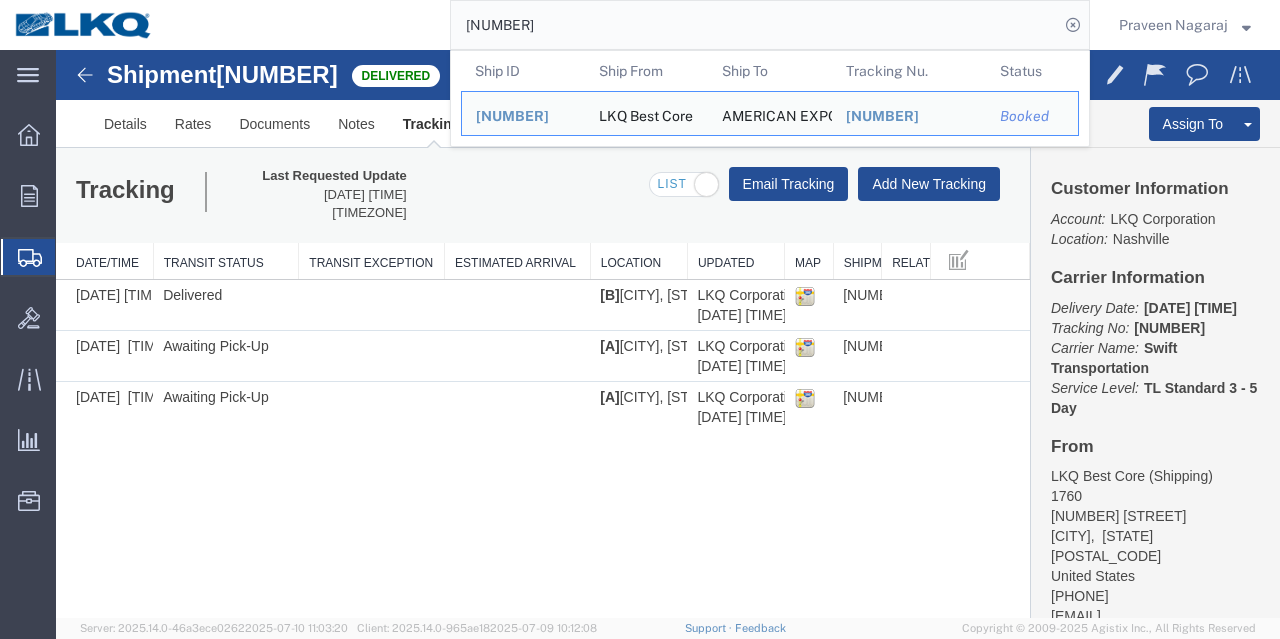 drag, startPoint x: 576, startPoint y: 27, endPoint x: 209, endPoint y: 31, distance: 367.0218 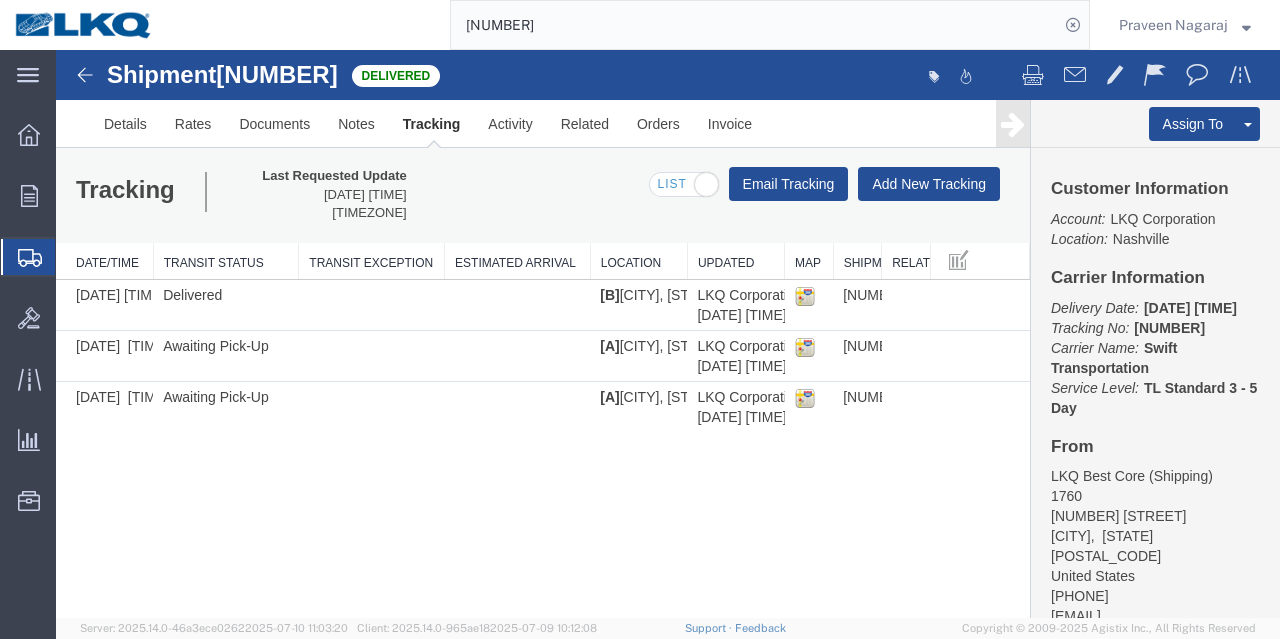 paste on "6072885" 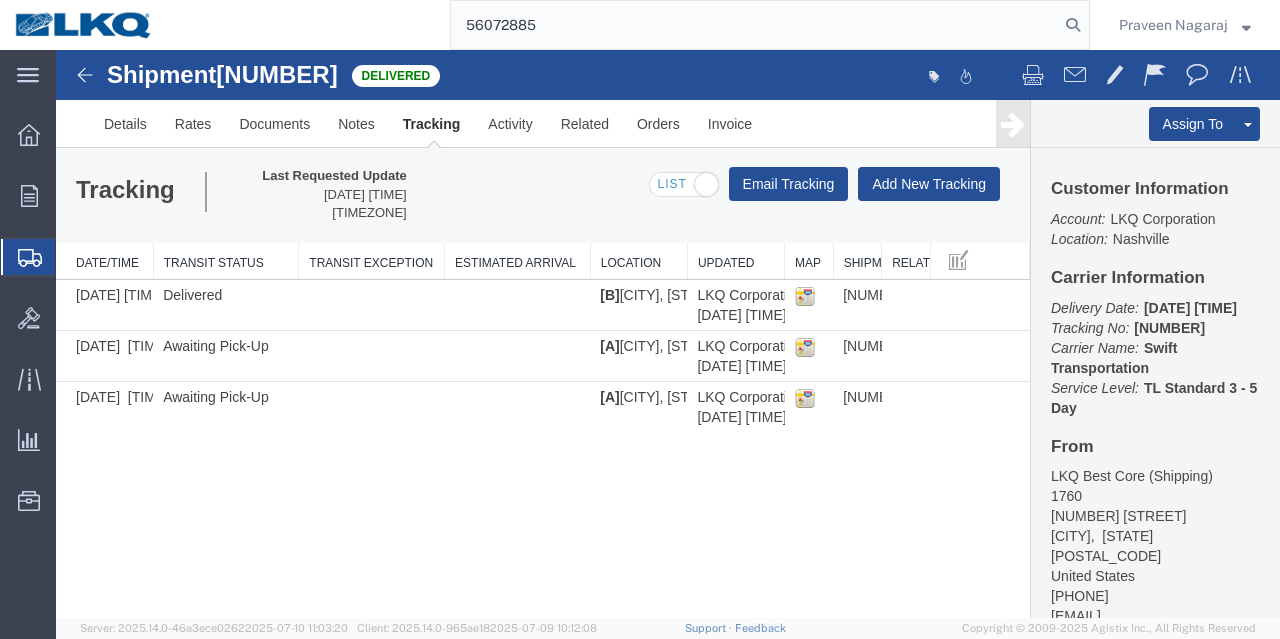 type on "56072885" 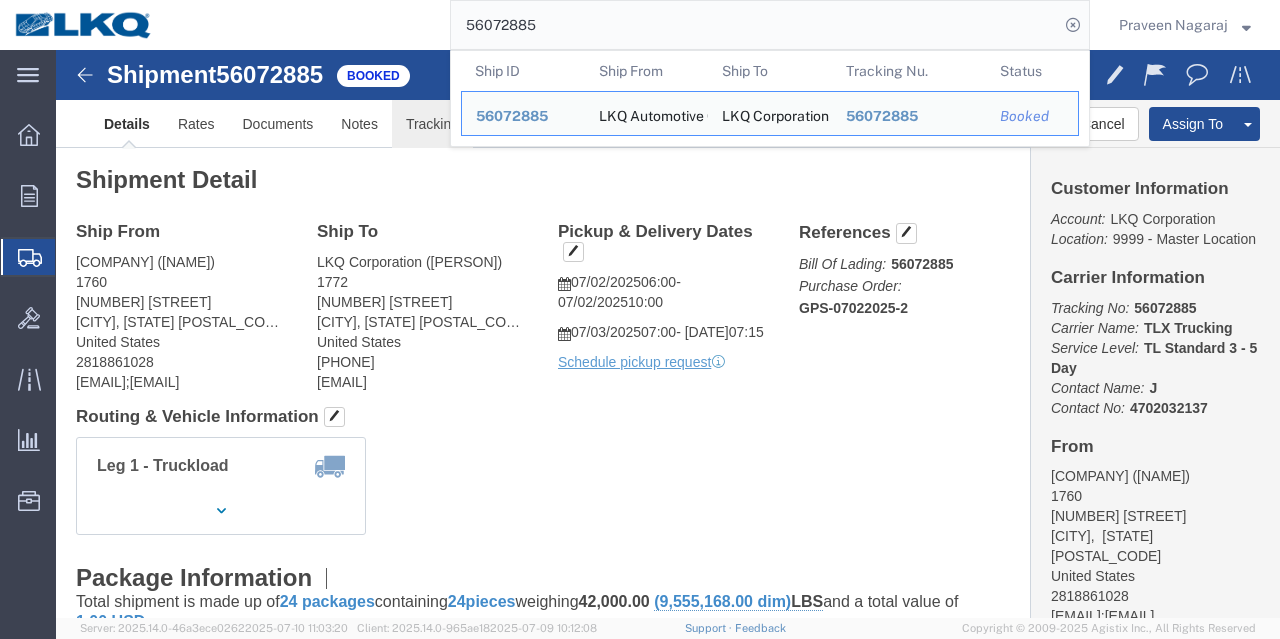 click on "Tracking" 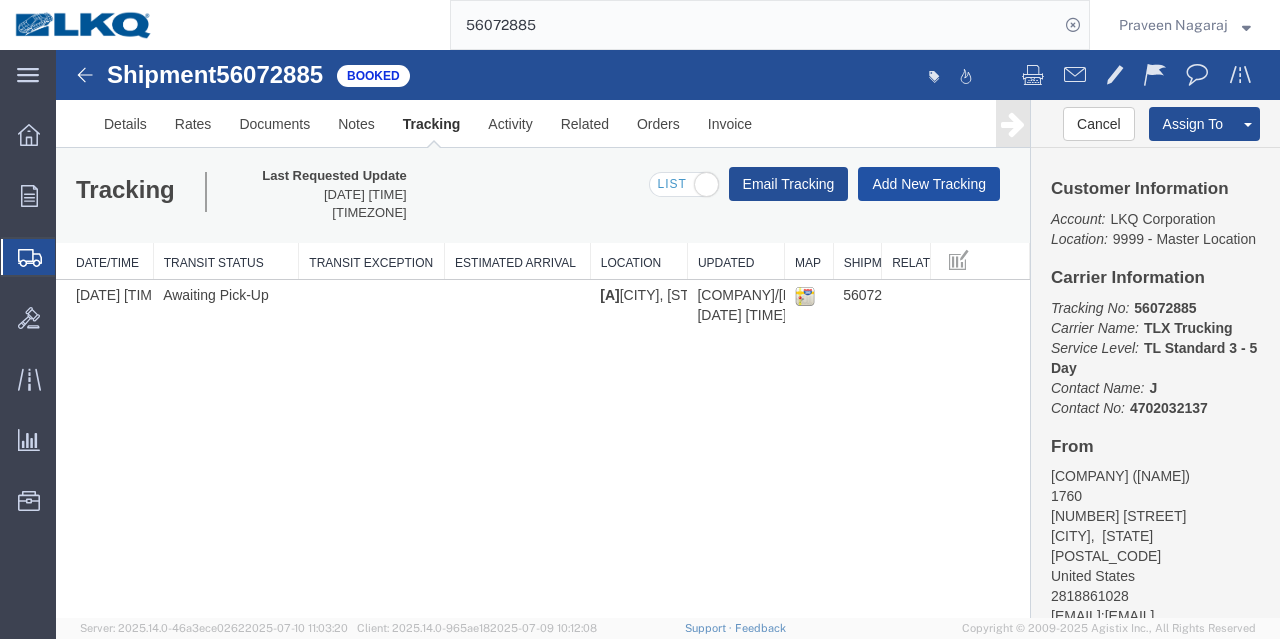 click on "Add New Tracking" at bounding box center [929, 184] 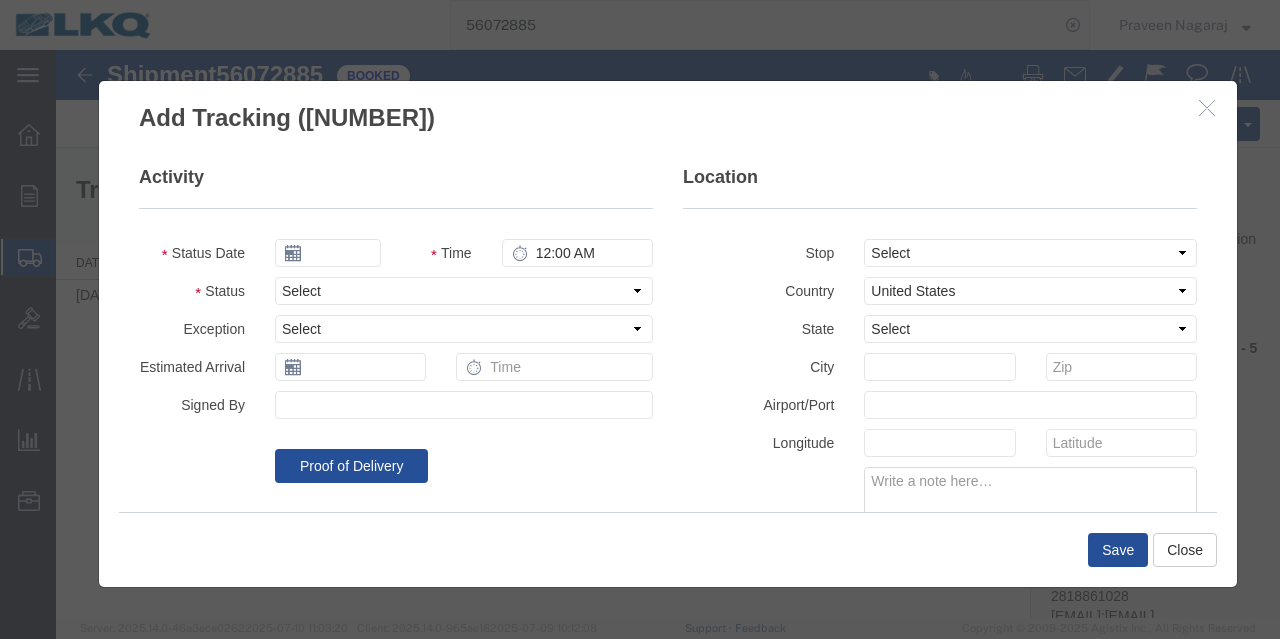 type on "07/11/2025" 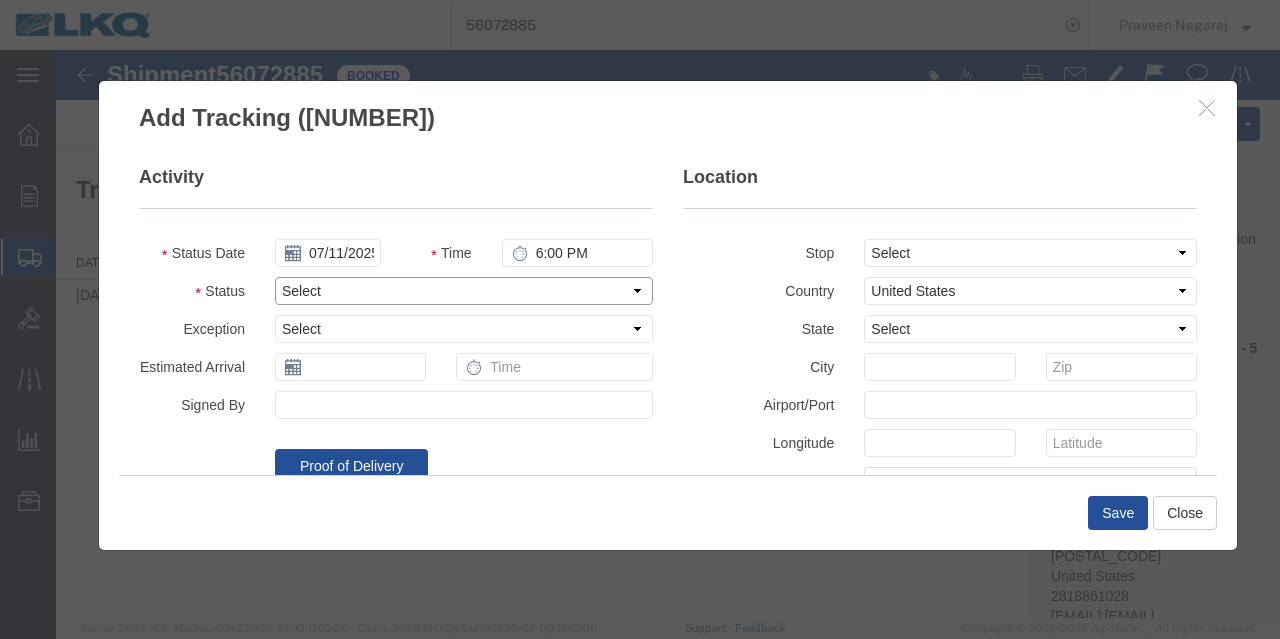 click on "Select Arrival Notice Available Arrival Notice Imported Arrive at Delivery Location Arrive at Pick-Up Location Arrive at Terminal Location Attempted Delivery Attempted Pick-Up Awaiting Customs Clearance Awaiting Pick-Up Break Start Break Stop Cargo Damaged Cargo-Offloaded Cleared Customs Confirmed on Board Customs Delay Customs Hold Customs Released DEA Hold Intact DEA Intensive/Exam Delivered Delivery Appointment Scheduled Delivery Confirmation Delivery Dock Closed Delivery Refused Depart Delivery Location Depart Pick-Up Location Depart Terminal Location Documents Uploaded Entry Docs Received Entry Submitted Estimated date / time for ETA Expired Export Customs Cleared Export Customs Sent FDA Documents Sent FDA Exam FDA Hold FDA Released FDA Review Flight Update Forwarded Fully Released Import Customs Cleared In-Transit In-Transit with Partner ISF filed Loaded Loading Started Mechanical Delay Missed Pick-Up Other Delay Out for Delivery Package Available Partial Delivery Partial Pick-Up Picked Up Proof of del" at bounding box center [464, 291] 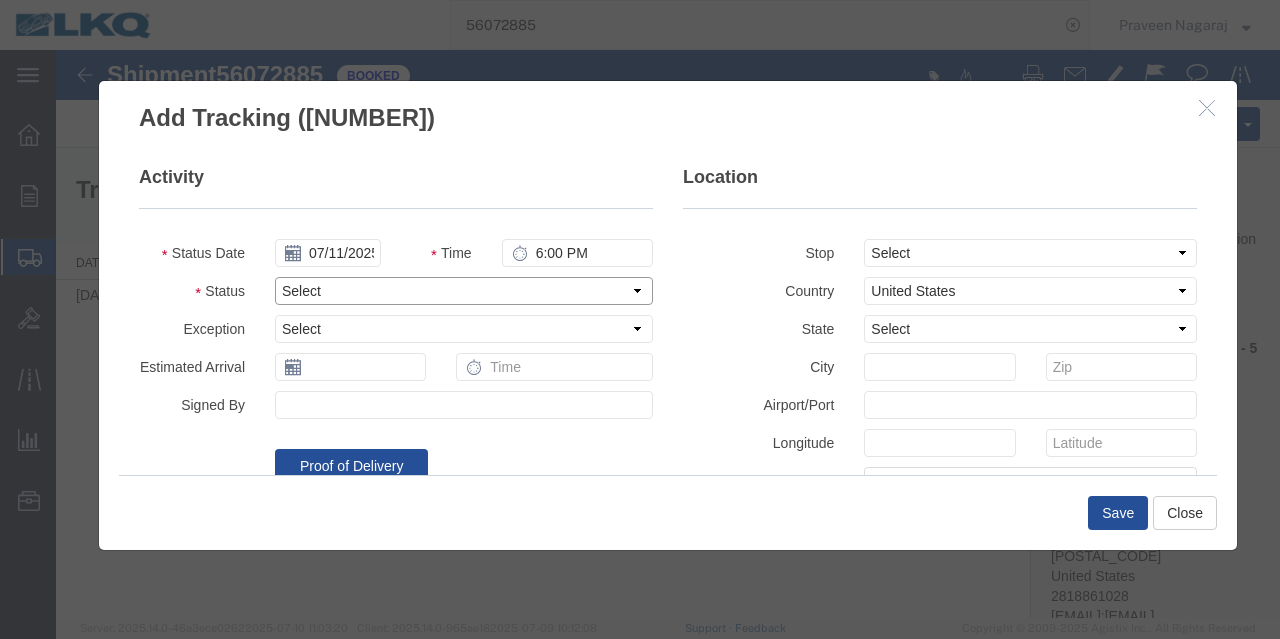 select on "DELIVRED" 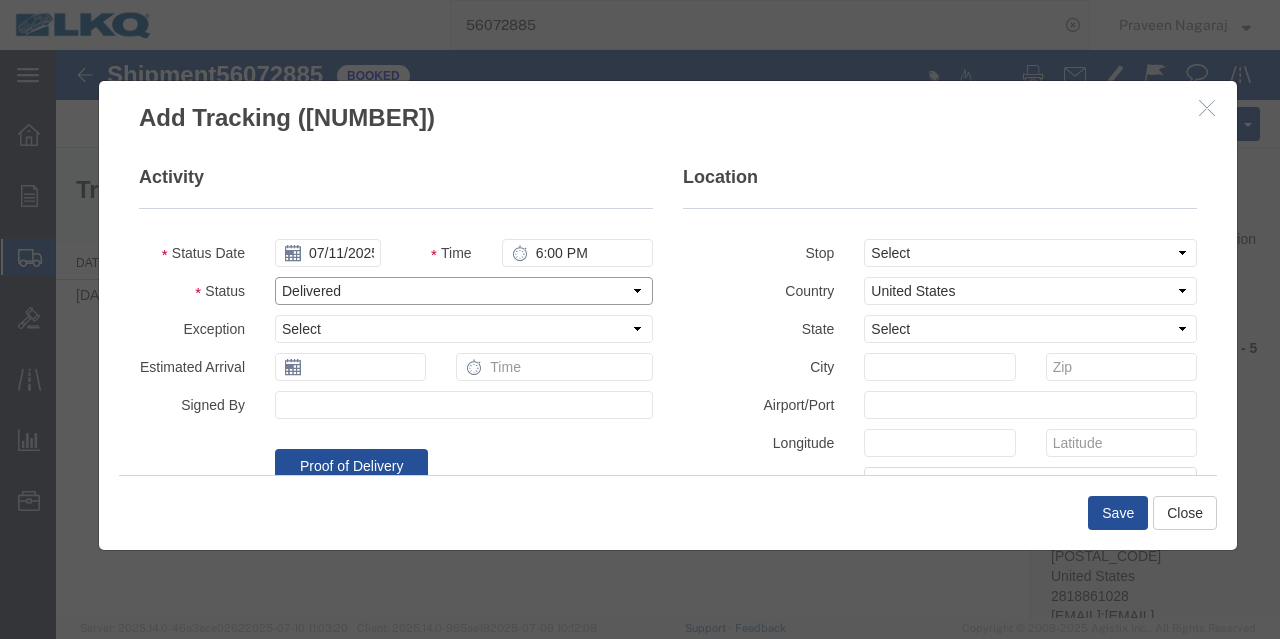 click on "Select Arrival Notice Available Arrival Notice Imported Arrive at Delivery Location Arrive at Pick-Up Location Arrive at Terminal Location Attempted Delivery Attempted Pick-Up Awaiting Customs Clearance Awaiting Pick-Up Break Start Break Stop Cargo Damaged Cargo-Offloaded Cleared Customs Confirmed on Board Customs Delay Customs Hold Customs Released DEA Hold Intact DEA Intensive/Exam Delivered Delivery Appointment Scheduled Delivery Confirmation Delivery Dock Closed Delivery Refused Depart Delivery Location Depart Pick-Up Location Depart Terminal Location Documents Uploaded Entry Docs Received Entry Submitted Estimated date / time for ETA Expired Export Customs Cleared Export Customs Sent FDA Documents Sent FDA Exam FDA Hold FDA Released FDA Review Flight Update Forwarded Fully Released Import Customs Cleared In-Transit In-Transit with Partner ISF filed Loaded Loading Started Mechanical Delay Missed Pick-Up Other Delay Out for Delivery Package Available Partial Delivery Partial Pick-Up Picked Up Proof of del" at bounding box center (464, 291) 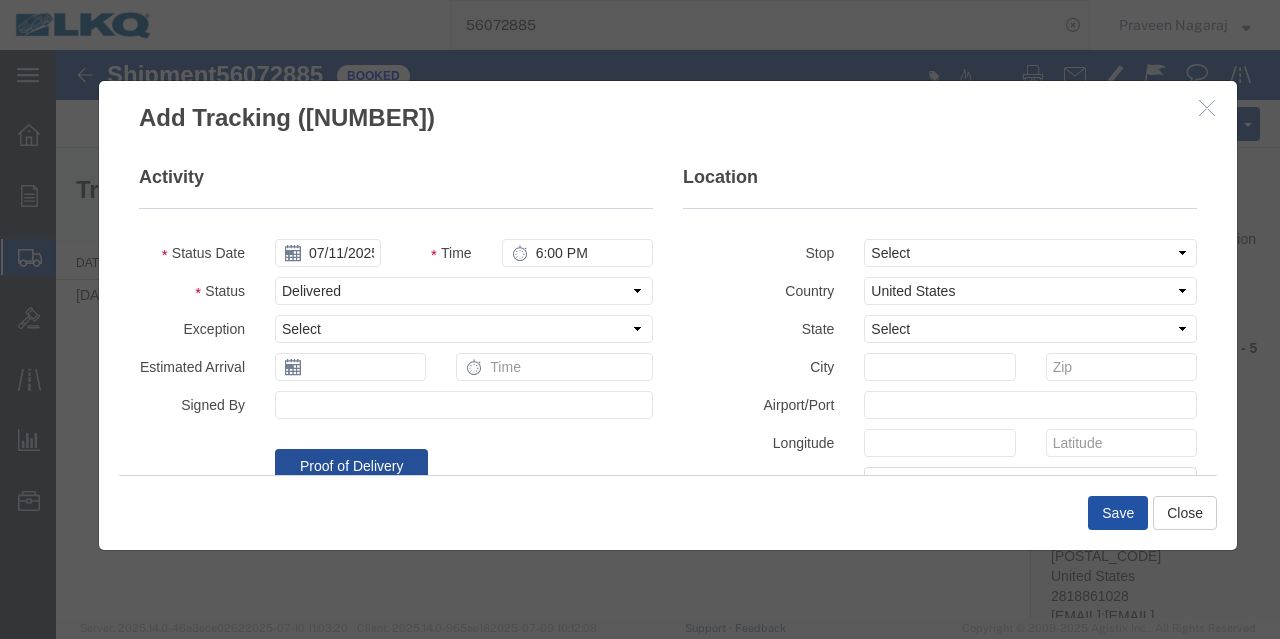 click on "Save" at bounding box center [1118, 513] 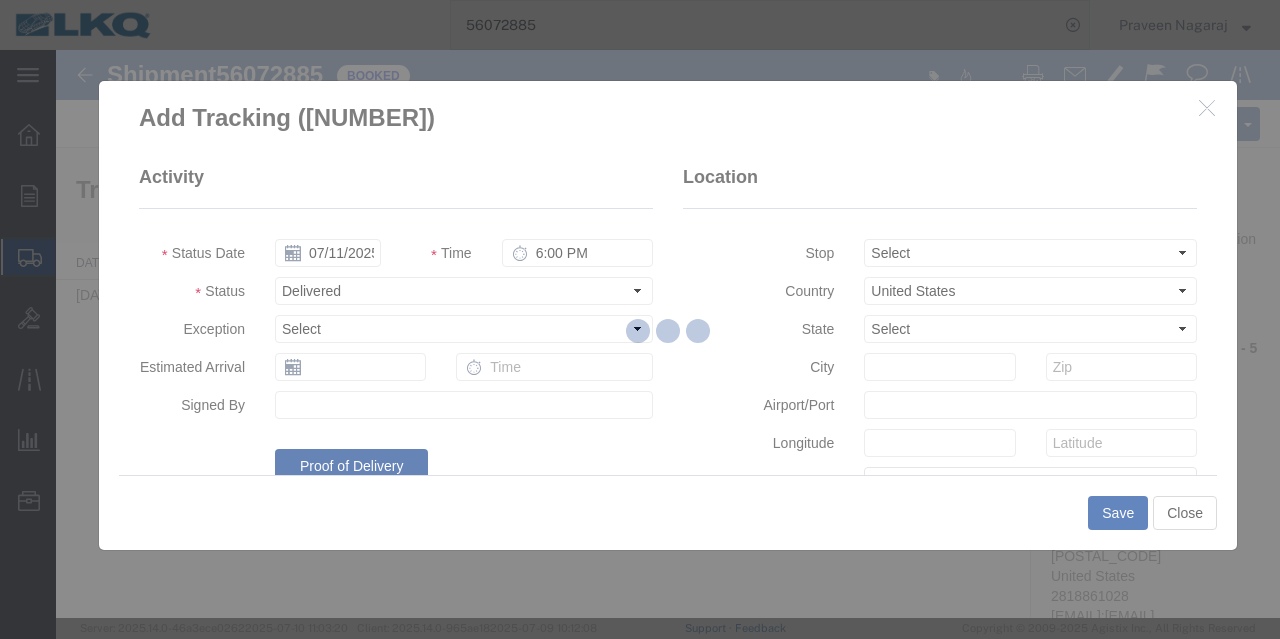 type 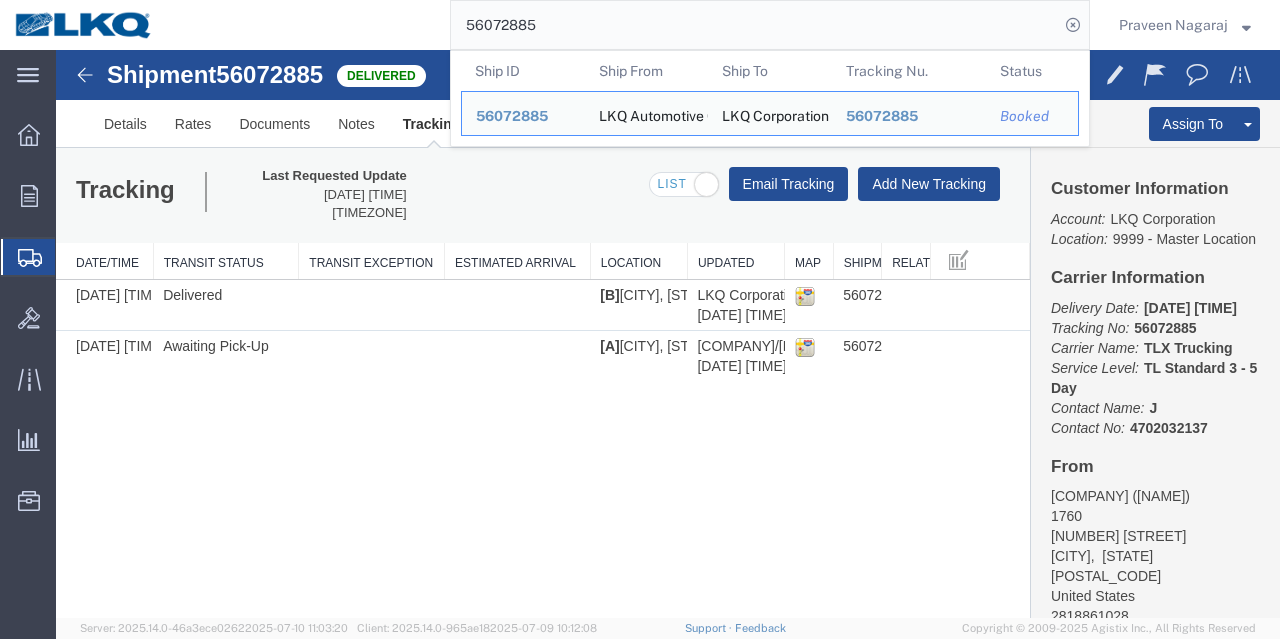 drag, startPoint x: 656, startPoint y: 23, endPoint x: 111, endPoint y: 23, distance: 545 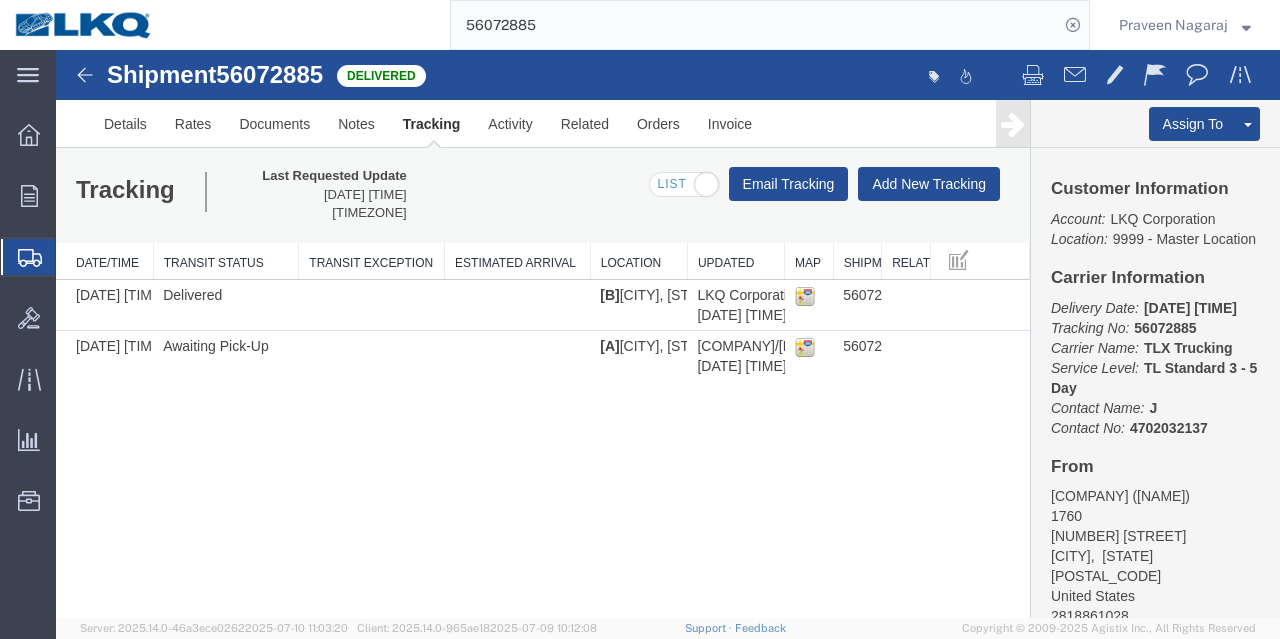 paste on "[POSTAL_CODE]" 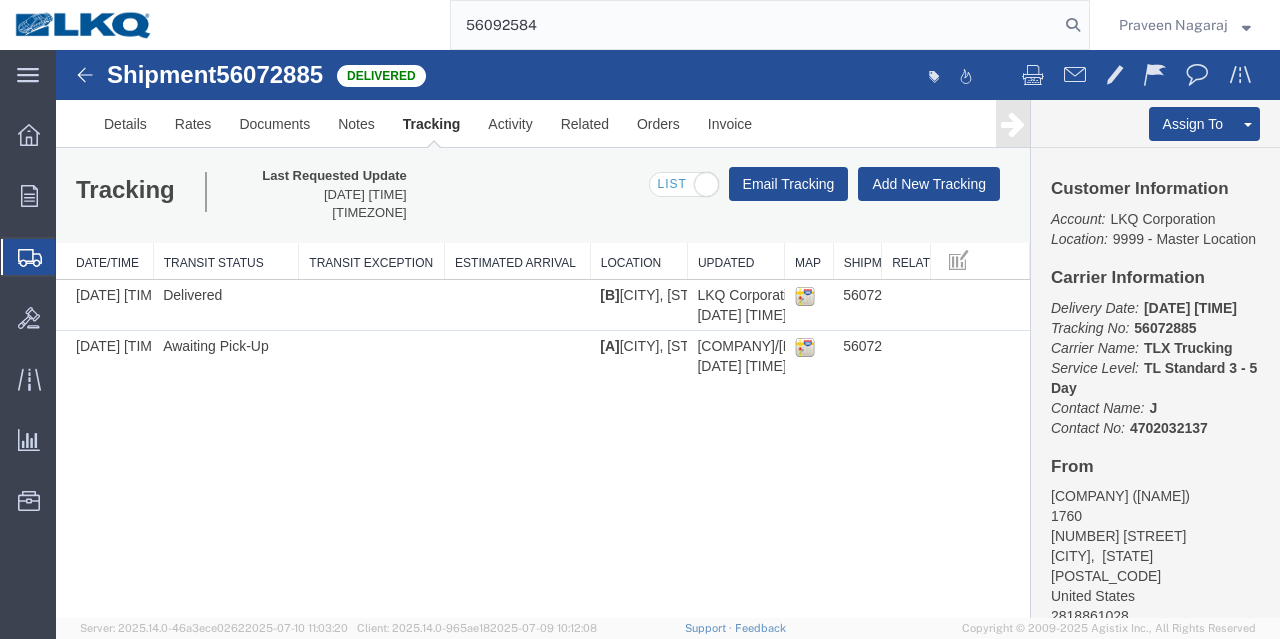 type on "56092584" 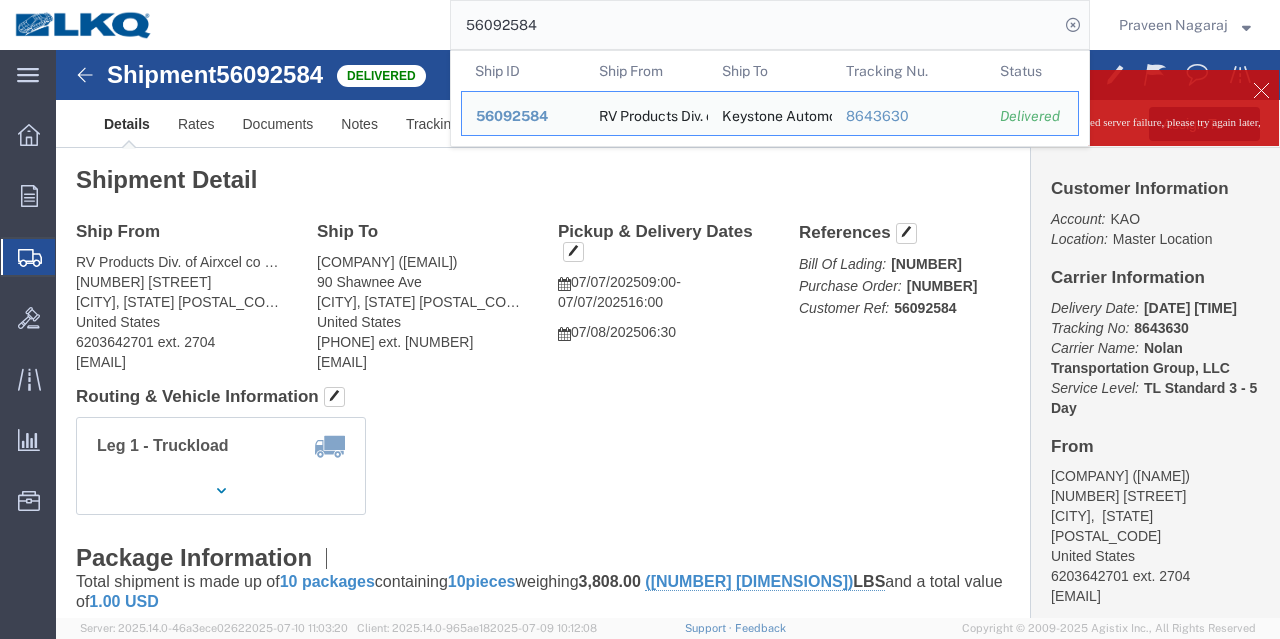 click on "Ship From RV Products Div. of Airxcel co Forte Products ([PERSON]) [NUMBER] [STREET] [CITY], [STATE] [POSTAL_CODE] United States [PHONE] ext. [NUMBER] [EMAIL] Ship To
Keystone Automotive Operations ([EMAIL]) [NUMBER] [STREET] [CITY], [STATE] United States [PHONE] ext. [NUMBER] [EMAIL]
Pickup & Delivery Dates
[DATE] [TIME]
-
[DATE] [TIME] [DATE] [TIME] Edit Date and Time
Pickup Date:
Pickup Start Date Pickup Start Time Pickup Open Date and Time Pickup Close Date Pickup Close Time
Pickup Close Date and Time
Delivery by Date
Delivery Start Date Delivery Start Time
Deliver Open Date and Time
Deliver Close Date Deliver Close Time
Deliver Close Date and Time
Notify carrier of changes
Cancel Bill Of Lading: [NUMBER]" 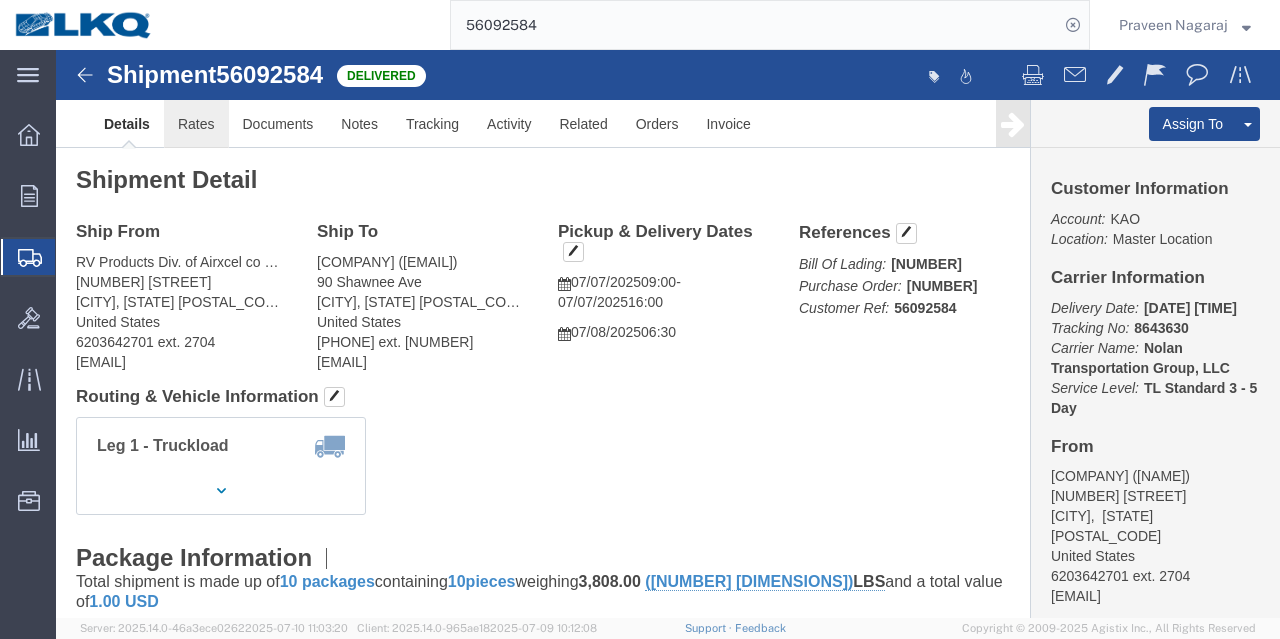 click on "Rates" 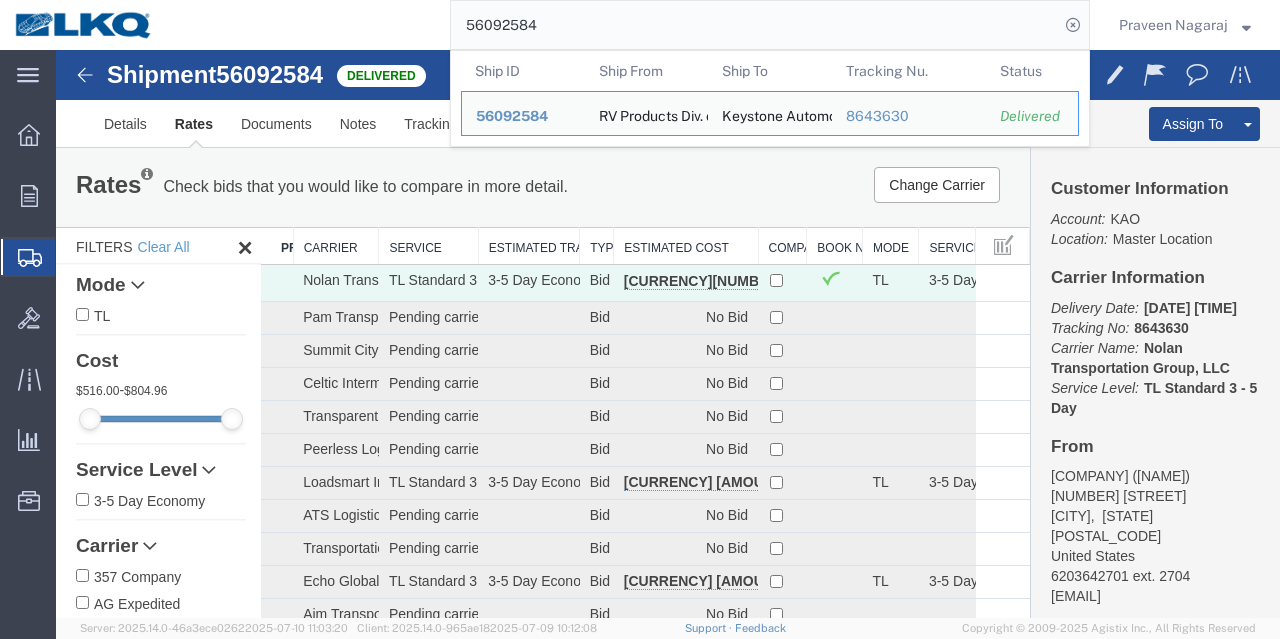 drag, startPoint x: 560, startPoint y: 27, endPoint x: 308, endPoint y: 18, distance: 252.16066 